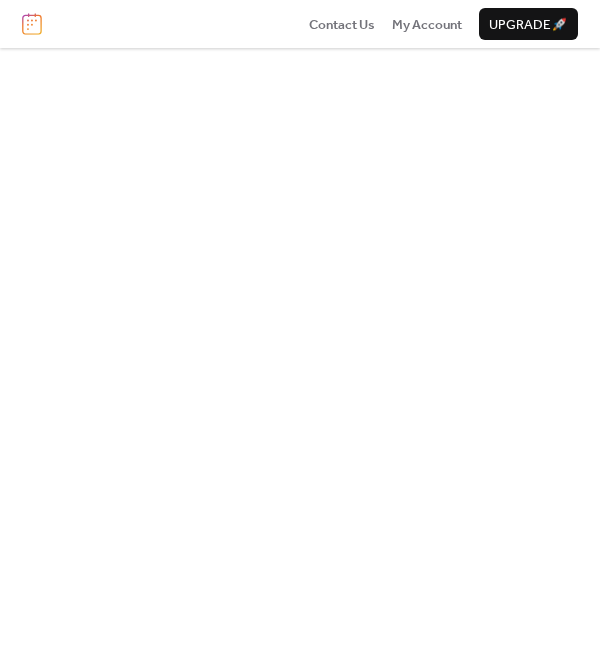 scroll, scrollTop: 0, scrollLeft: 0, axis: both 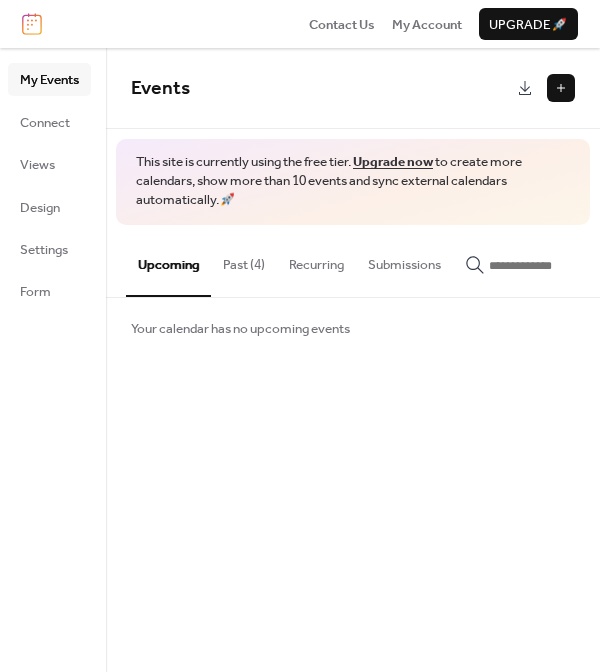 click on "Past (4)" at bounding box center [244, 260] 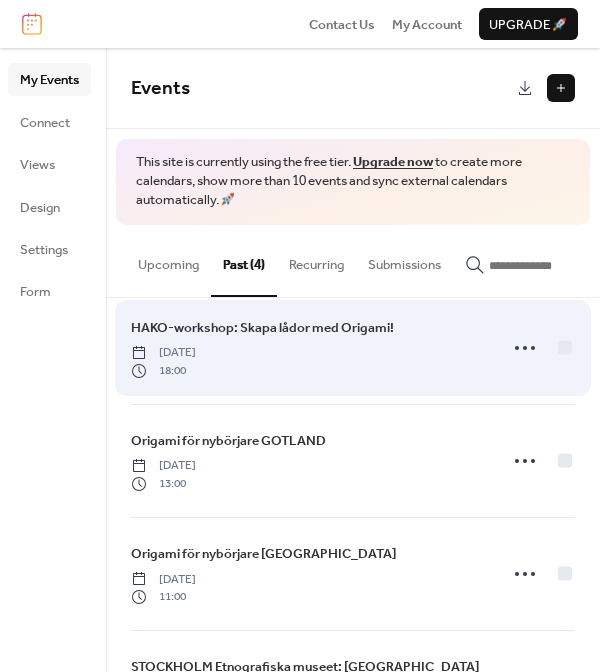 scroll, scrollTop: 35, scrollLeft: 0, axis: vertical 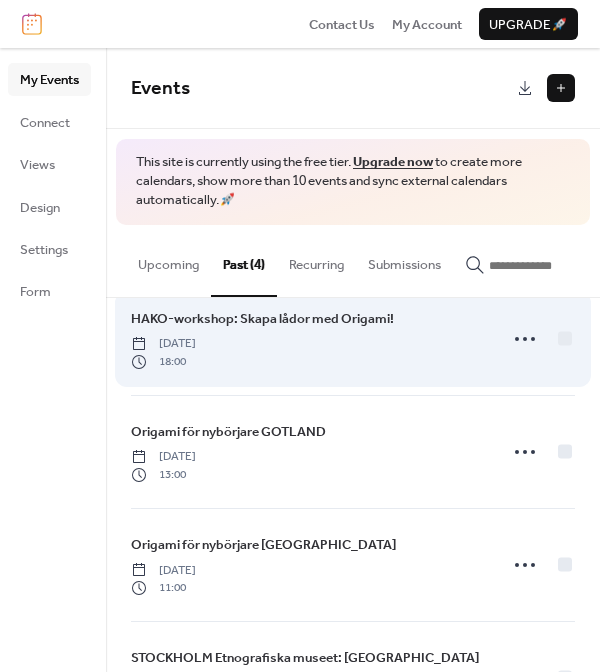 click on "HAKO-workshop: Skapa lådor med Origami! Wednesday, June 4, 2025 18:00" at bounding box center (308, 339) 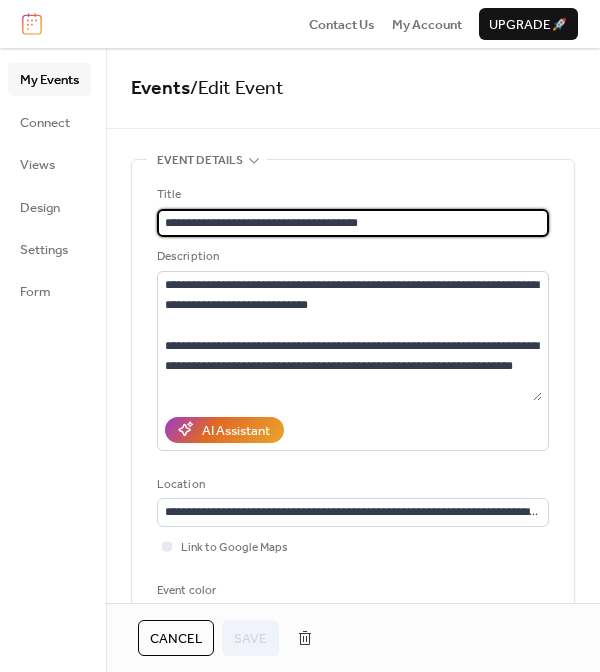 click on "**********" at bounding box center [353, 223] 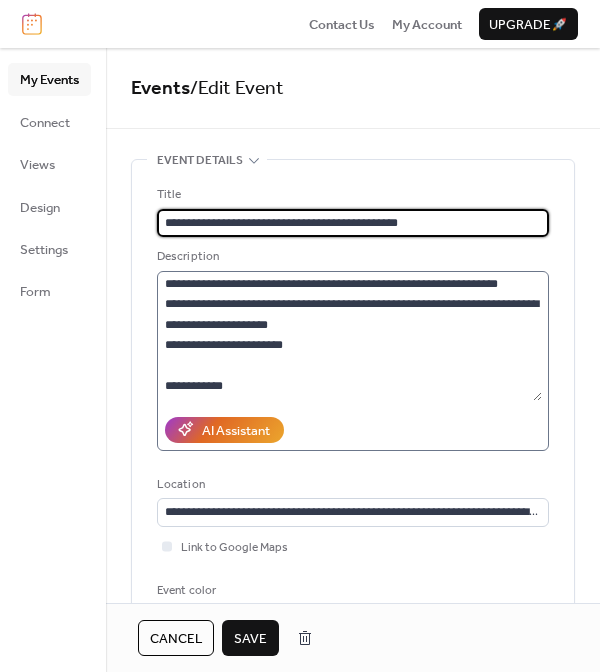 scroll, scrollTop: 129, scrollLeft: 0, axis: vertical 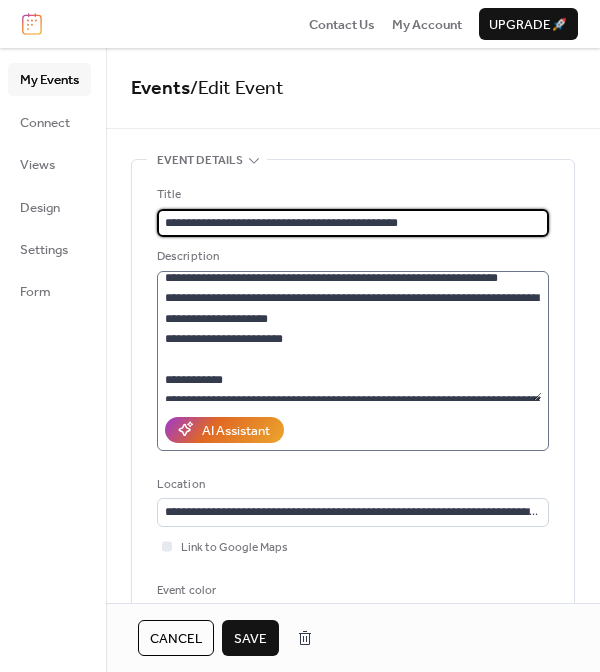 type on "**********" 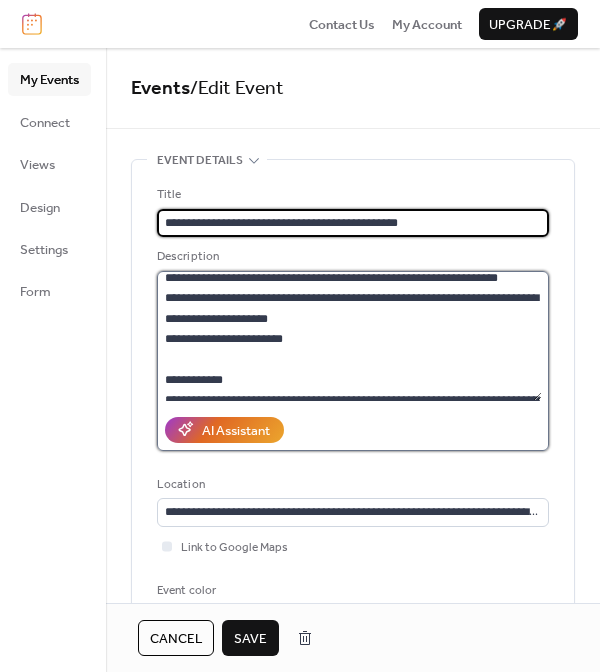 click on "**********" at bounding box center (349, 336) 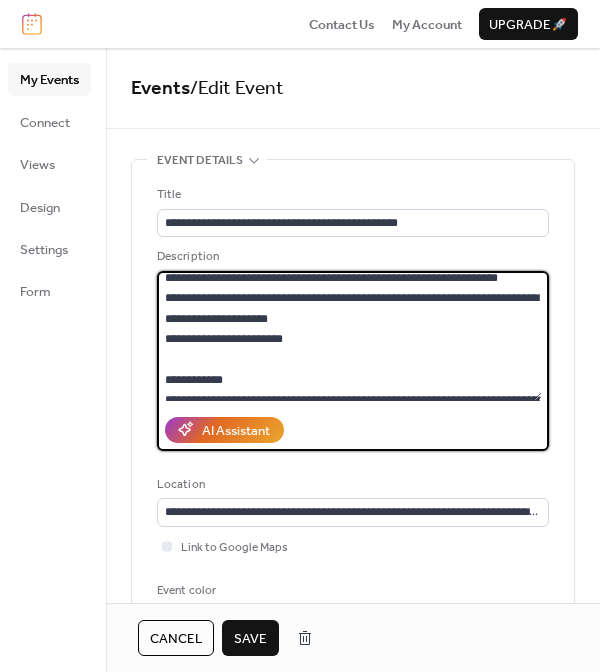 drag, startPoint x: 423, startPoint y: 295, endPoint x: 382, endPoint y: 296, distance: 41.01219 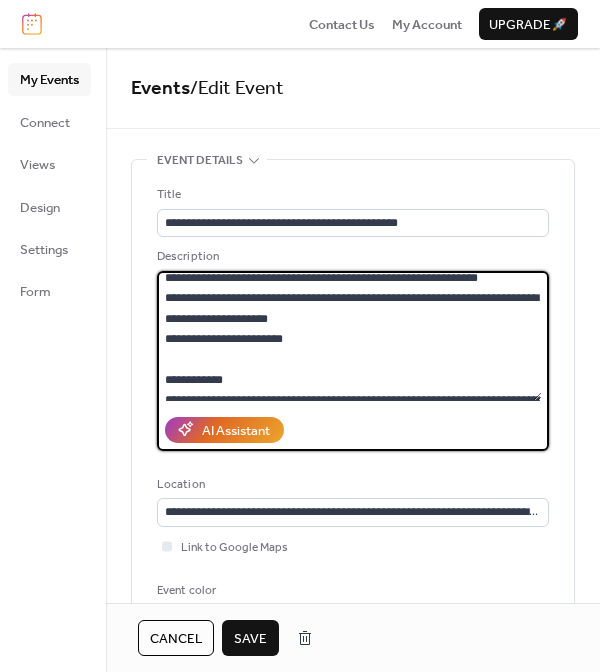 click on "**********" at bounding box center [349, 336] 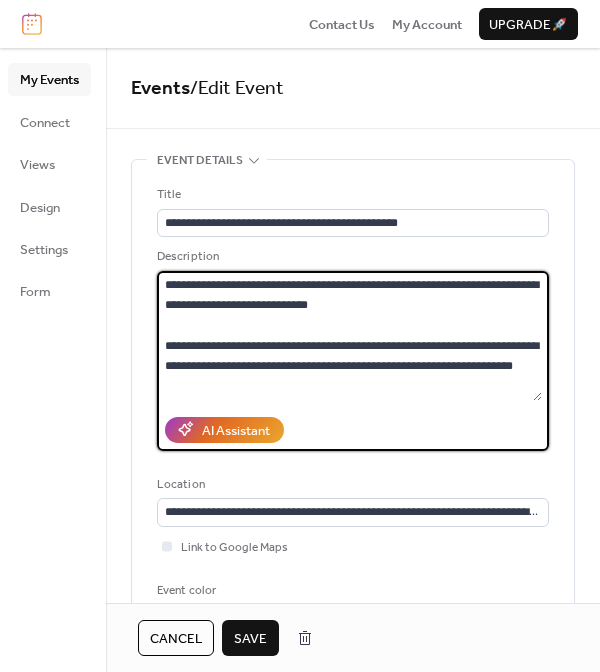 scroll, scrollTop: 0, scrollLeft: 0, axis: both 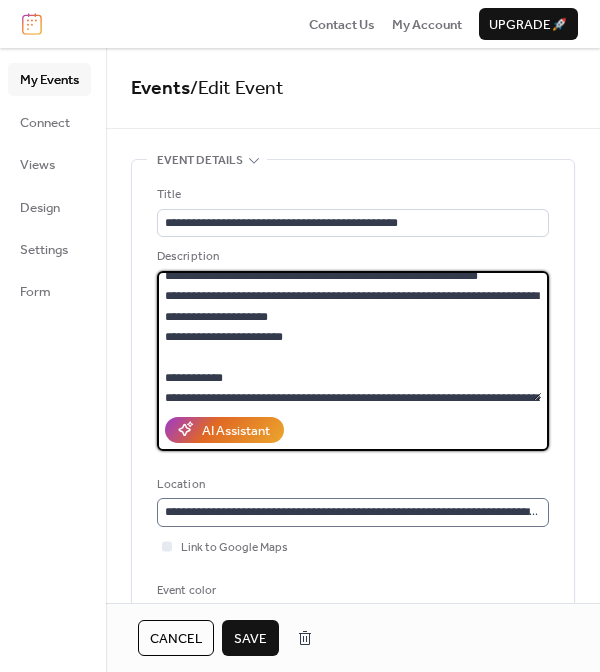 type on "**********" 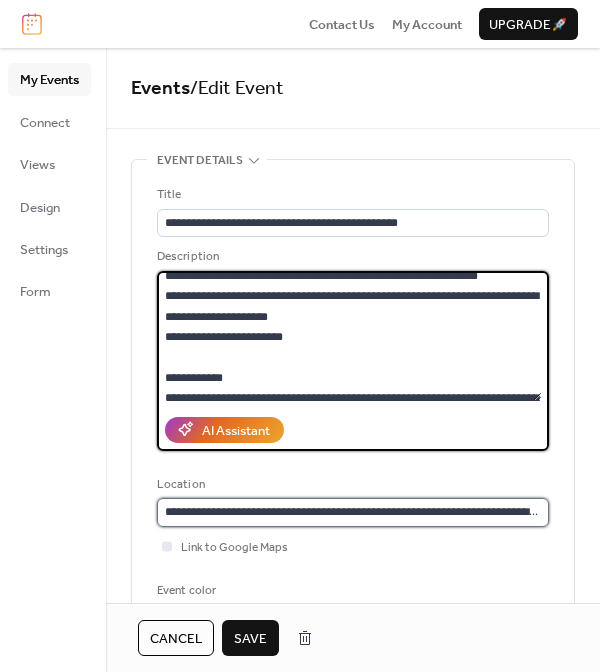click on "**********" at bounding box center [353, 512] 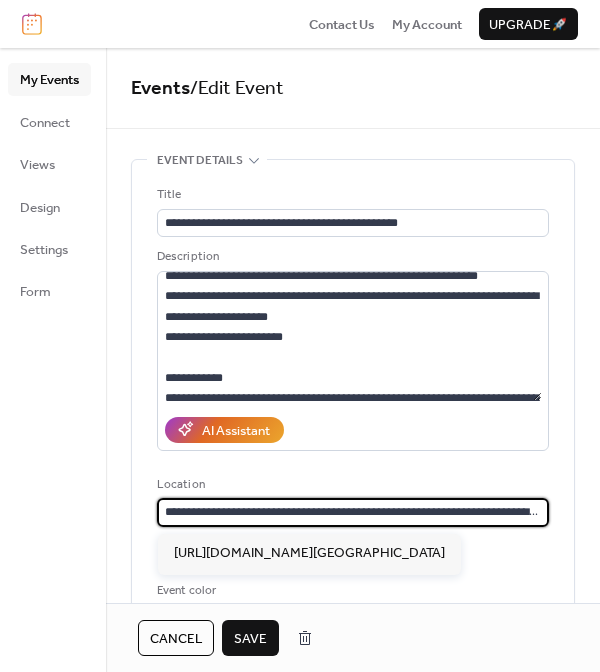 click on "**********" at bounding box center [353, 512] 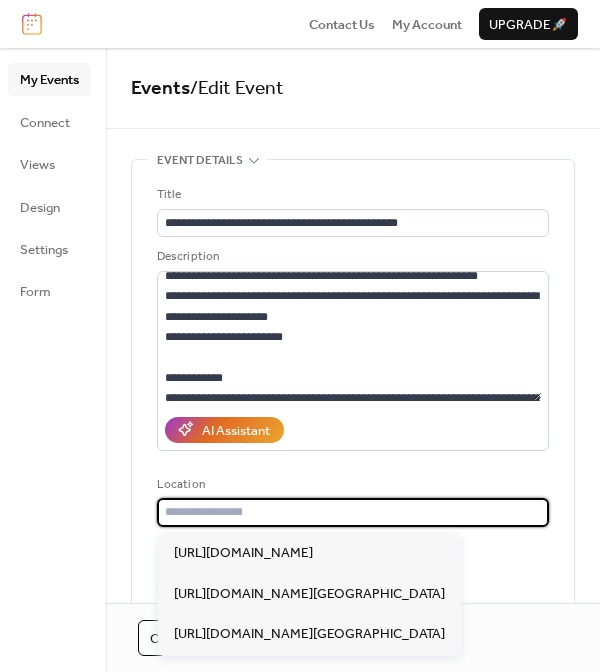 click at bounding box center [353, 512] 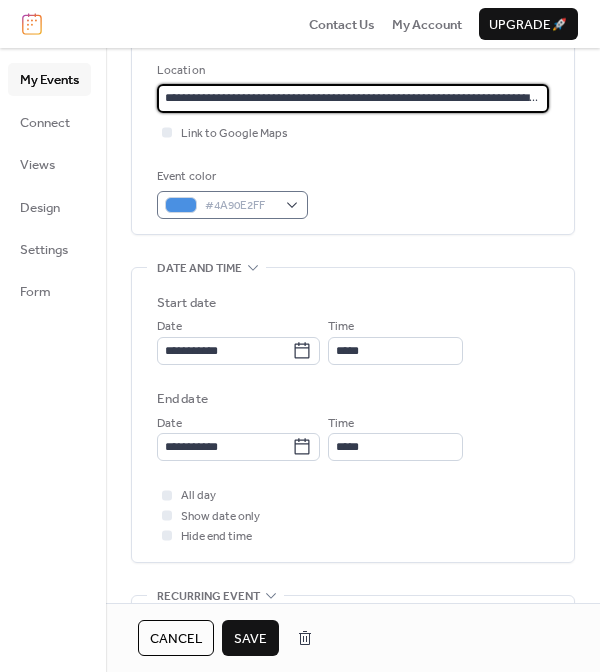 scroll, scrollTop: 456, scrollLeft: 0, axis: vertical 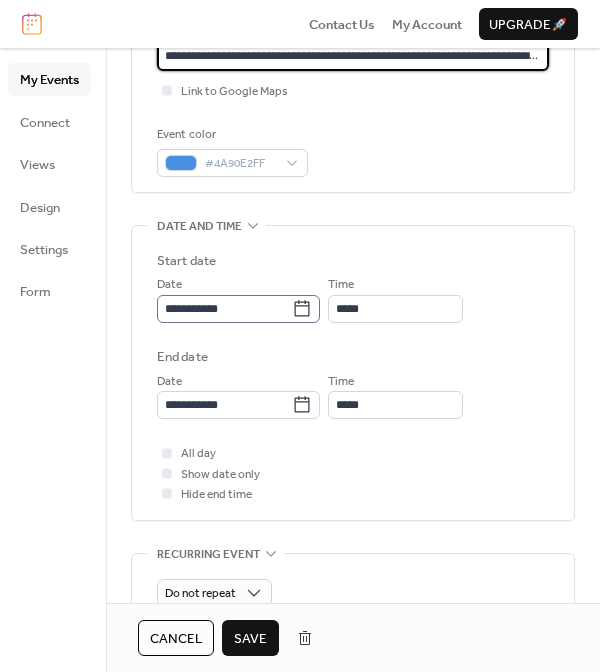 type on "**********" 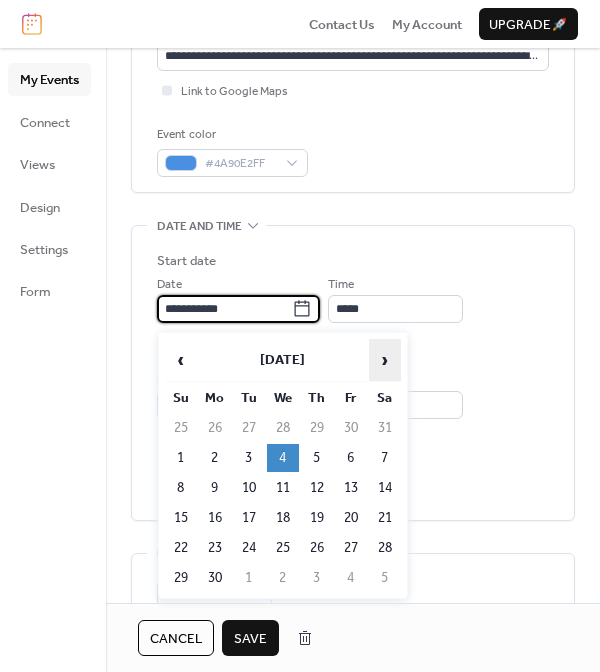 click on "›" at bounding box center (385, 360) 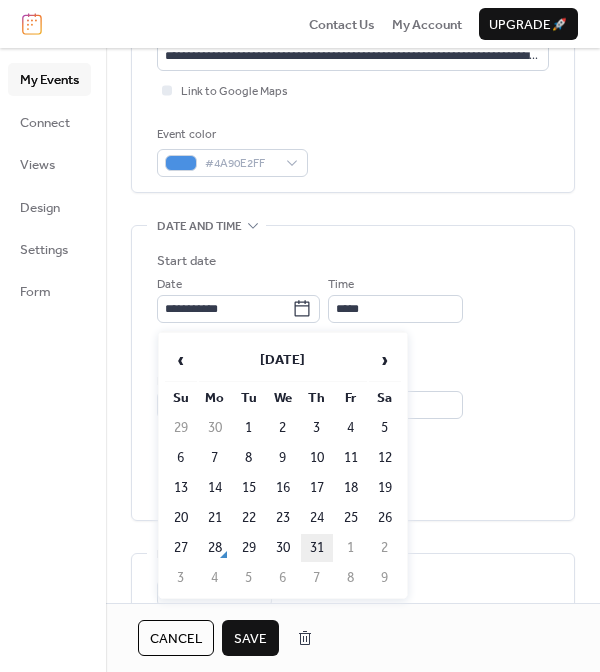 click on "31" at bounding box center (317, 548) 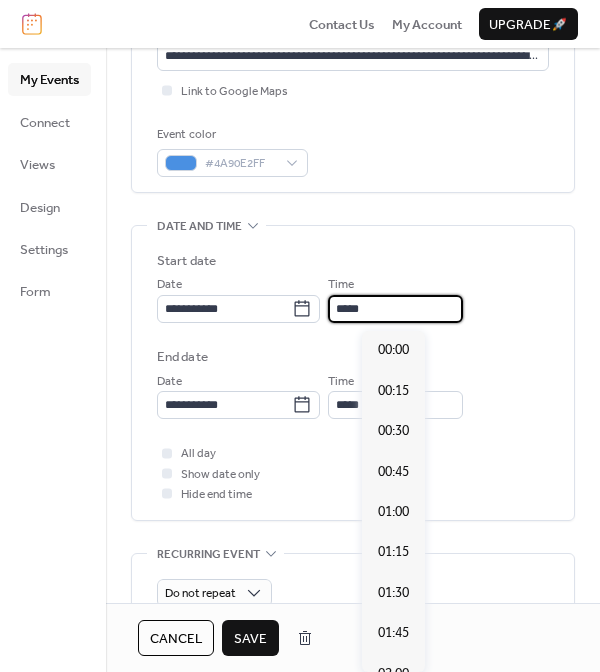 click on "**********" at bounding box center (300, 336) 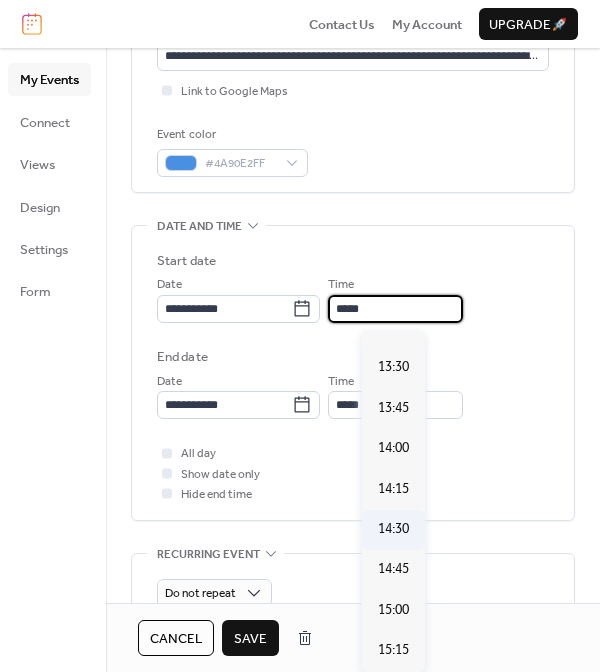 scroll, scrollTop: 2108, scrollLeft: 0, axis: vertical 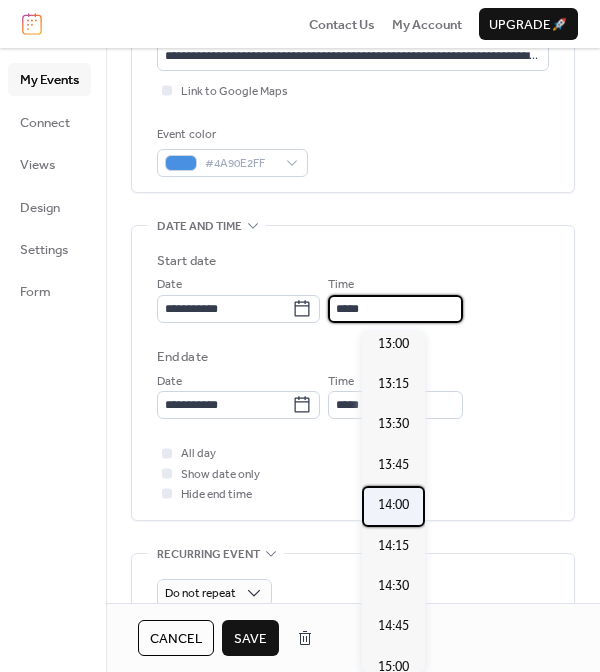 click on "14:00" at bounding box center [393, 505] 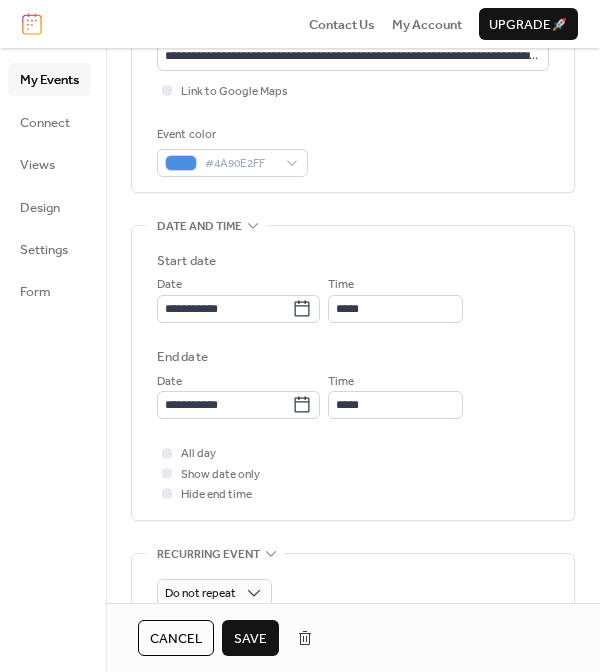 type on "*****" 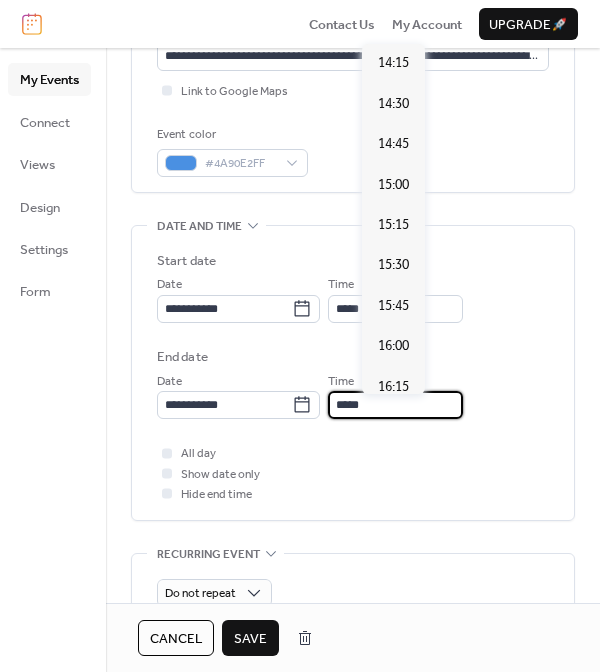 click on "*****" at bounding box center [395, 405] 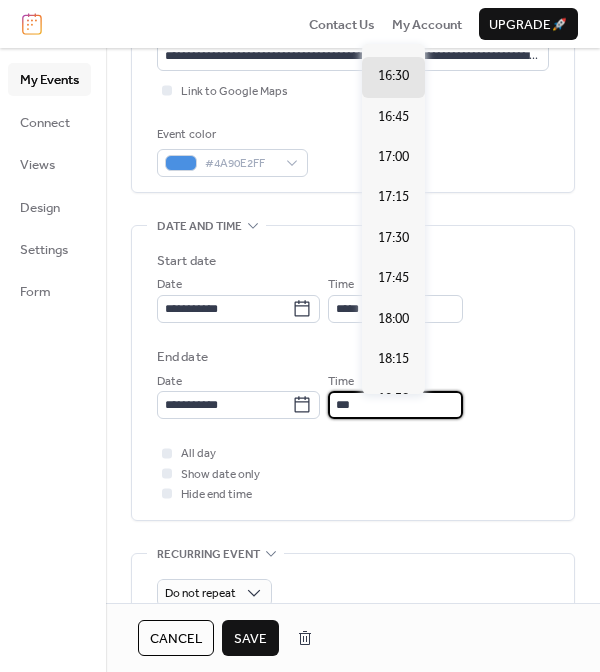 scroll, scrollTop: 273, scrollLeft: 0, axis: vertical 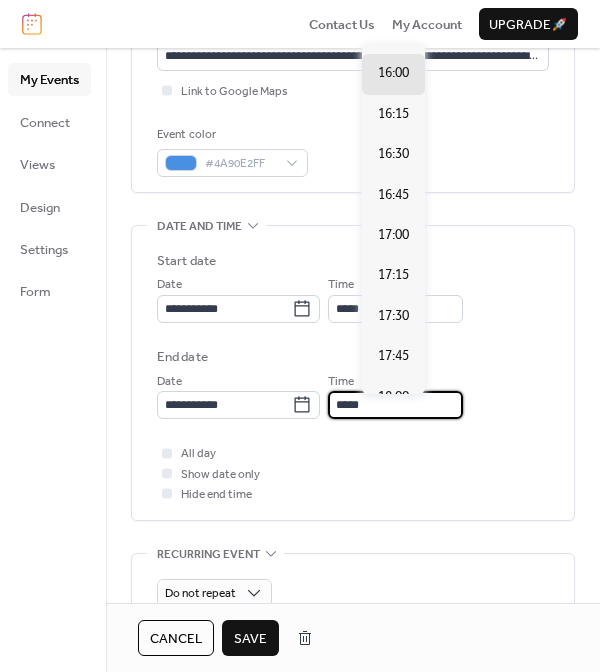 type on "*****" 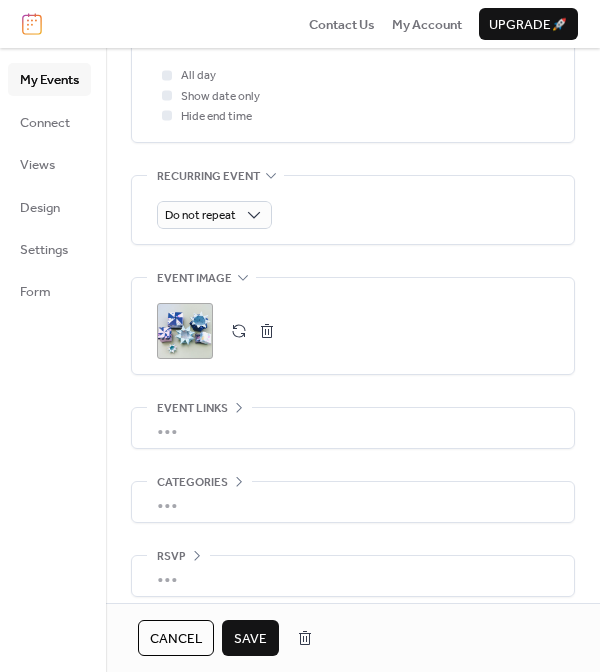 scroll, scrollTop: 842, scrollLeft: 0, axis: vertical 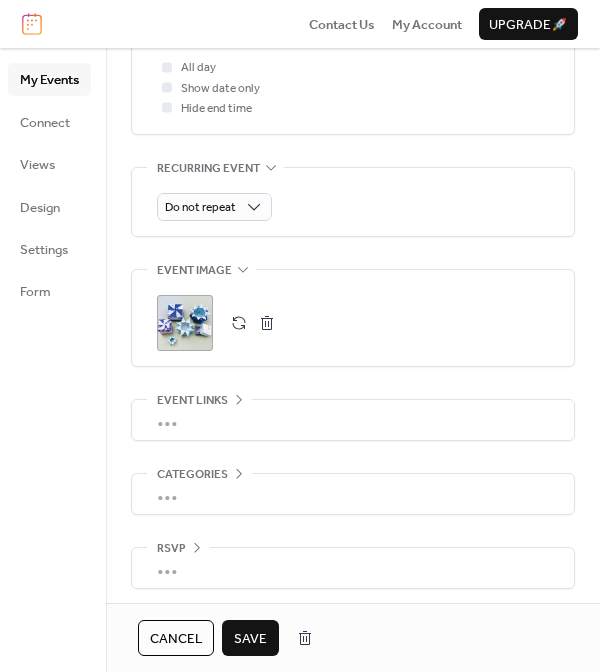 click at bounding box center (267, 323) 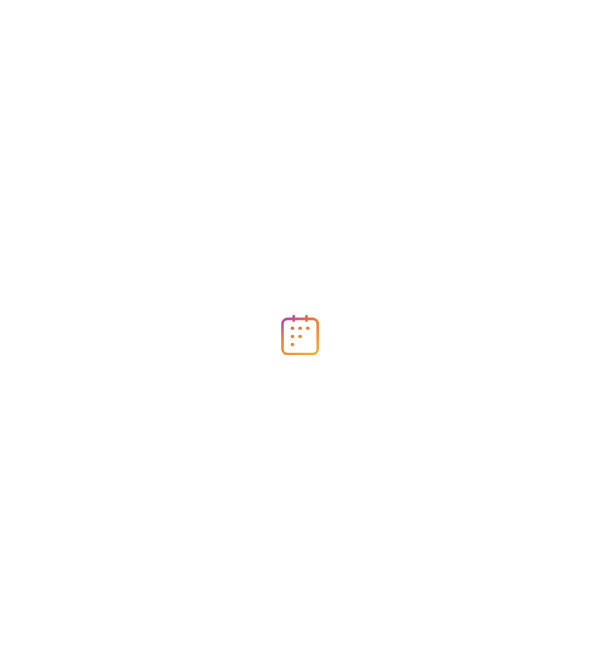 scroll, scrollTop: 0, scrollLeft: 0, axis: both 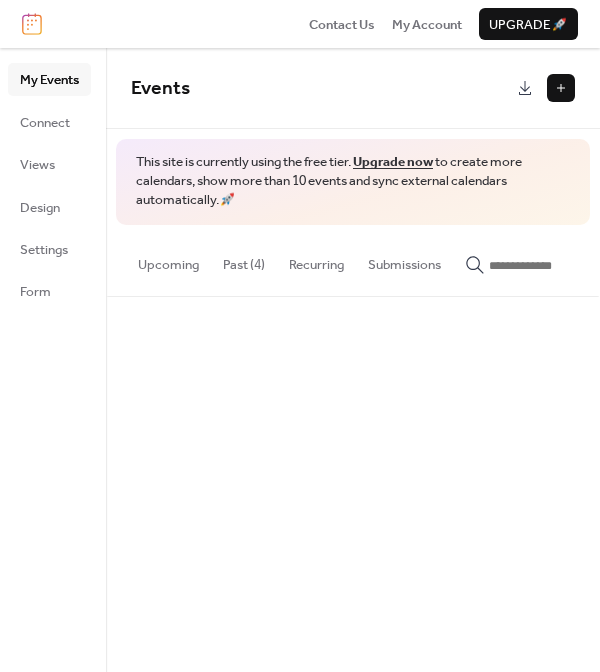 click on "Past (4)" at bounding box center [244, 260] 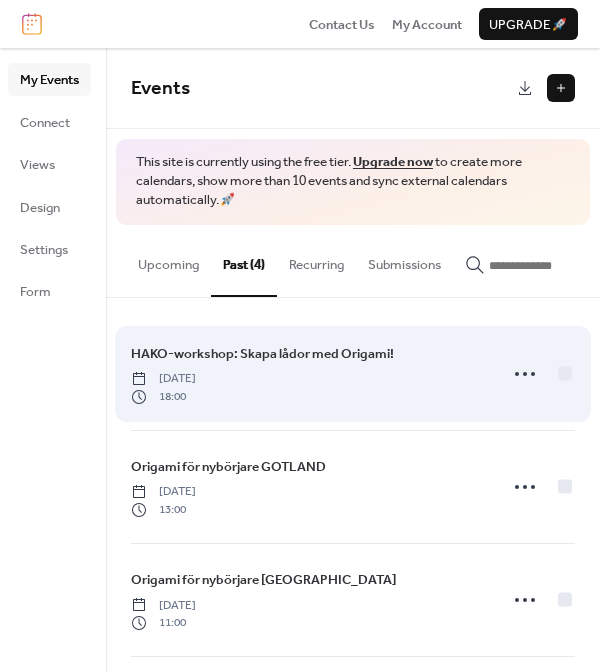 click on "Wednesday, June 4, 2025" at bounding box center (163, 379) 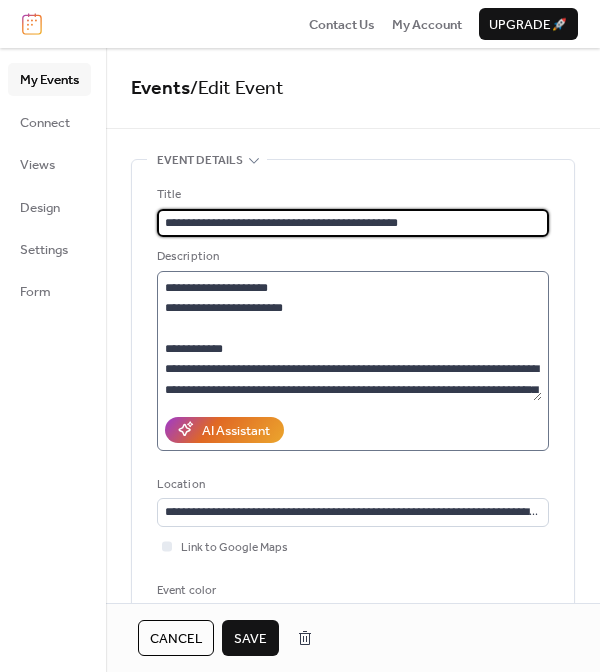 scroll, scrollTop: 171, scrollLeft: 0, axis: vertical 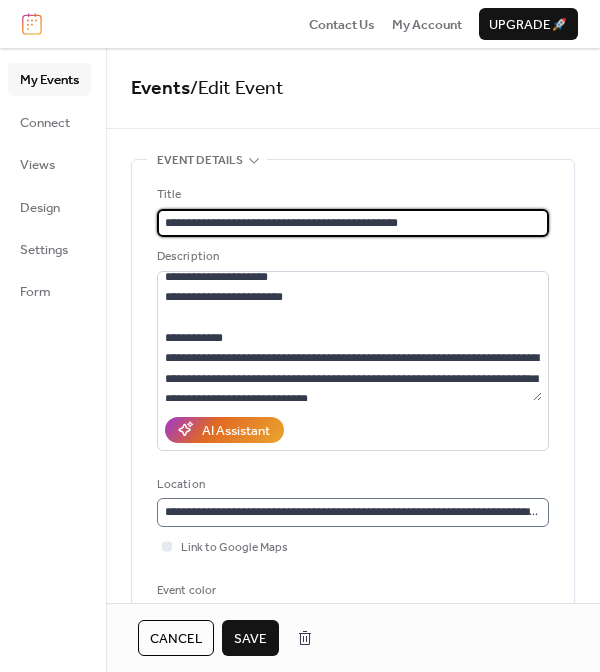 type on "**********" 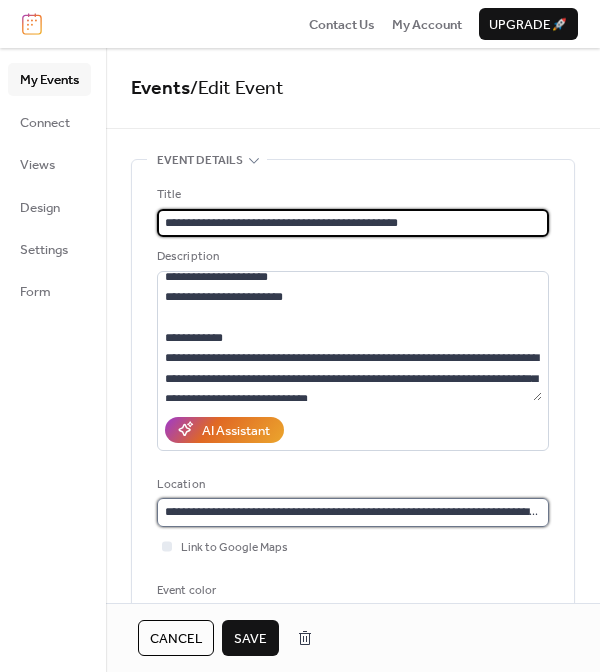 click on "**********" at bounding box center [353, 512] 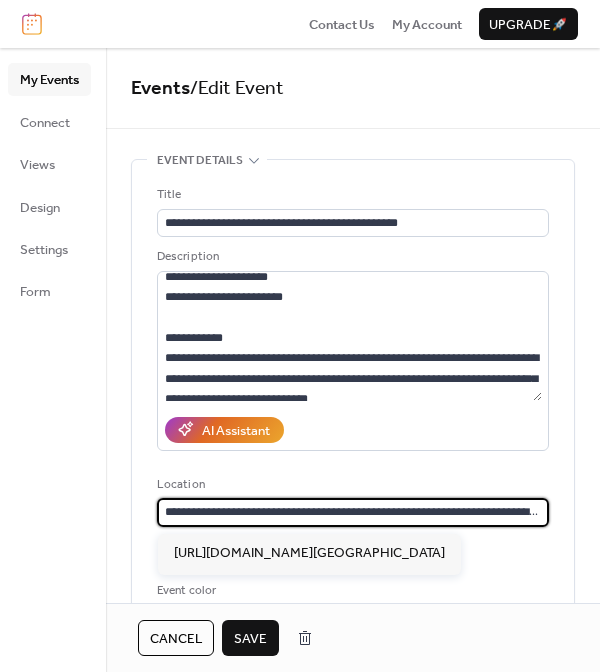 click on "**********" at bounding box center [353, 512] 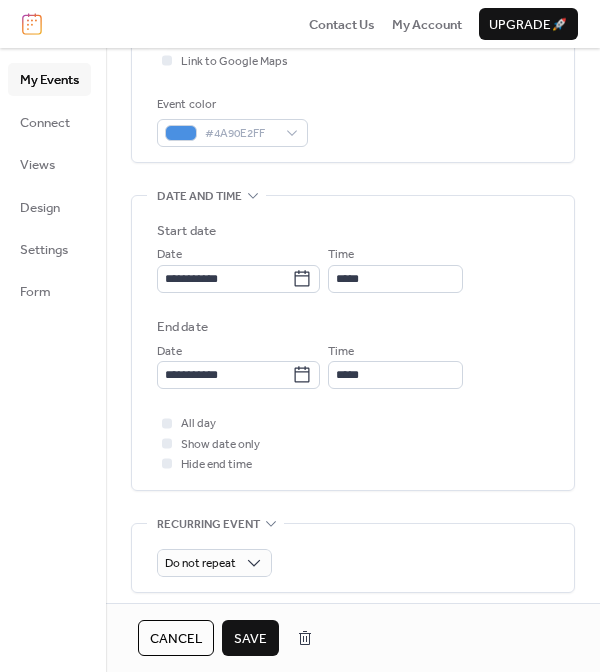 scroll, scrollTop: 491, scrollLeft: 0, axis: vertical 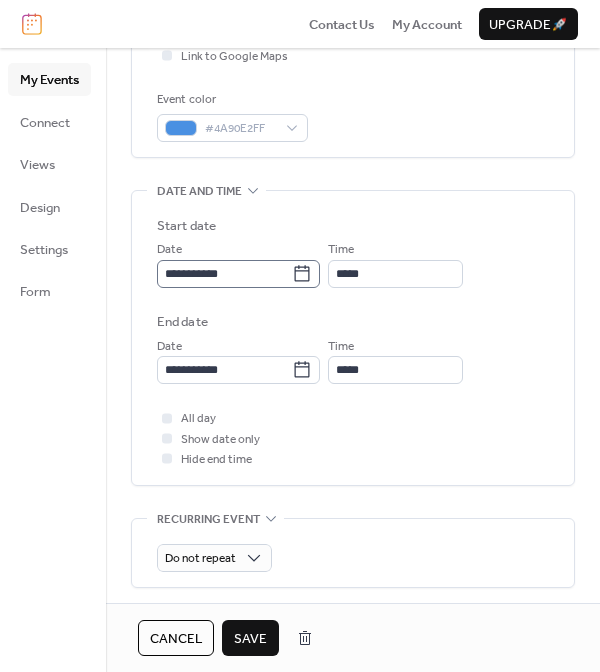 type on "**********" 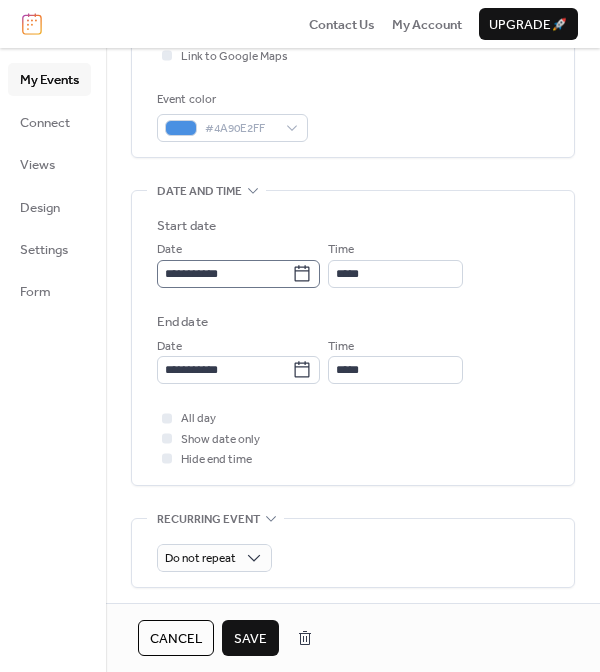 click 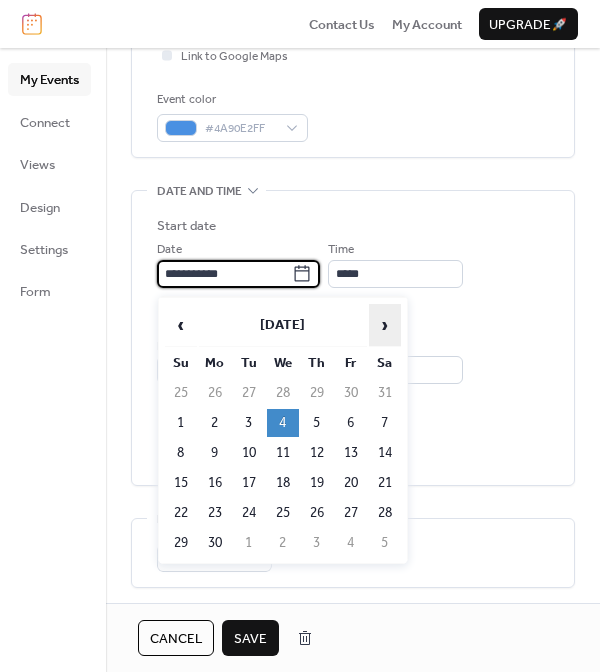 click on "›" at bounding box center (385, 325) 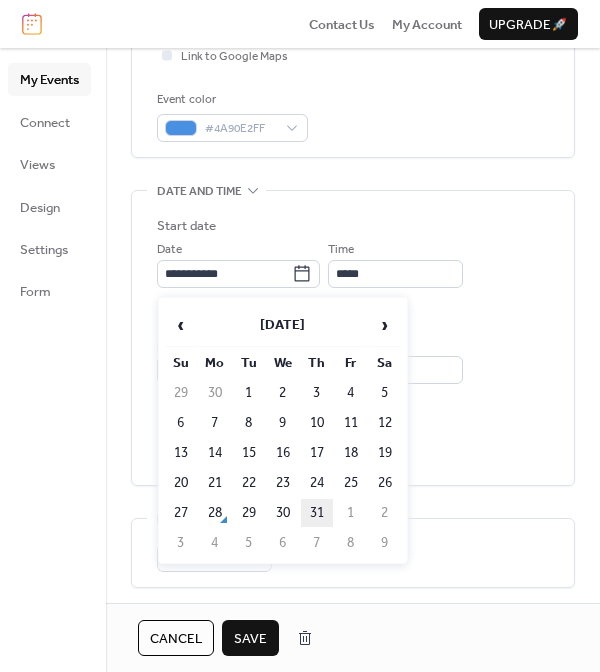 click on "31" at bounding box center (317, 513) 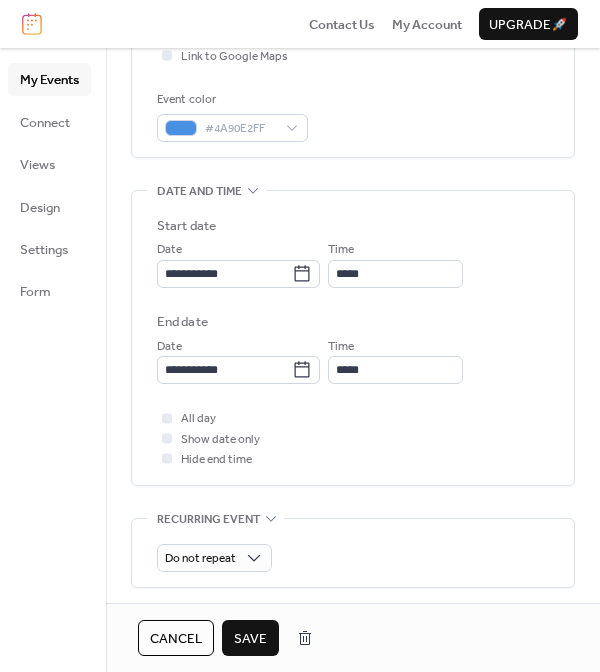 type on "**********" 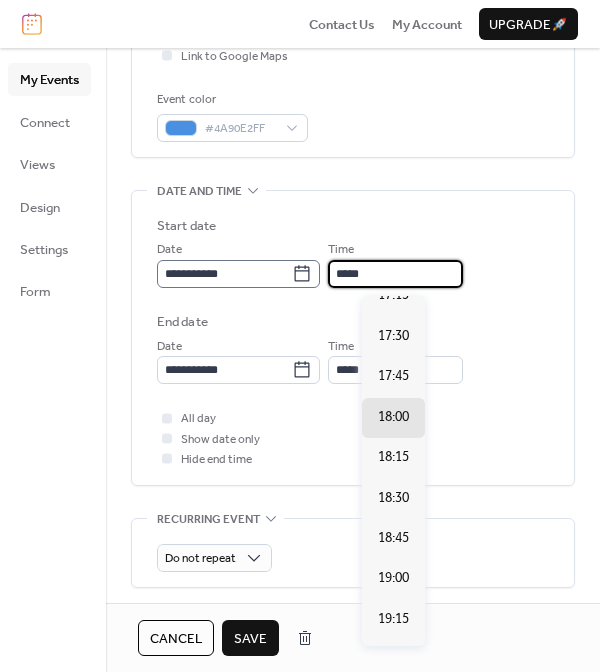 drag, startPoint x: 423, startPoint y: 280, endPoint x: 348, endPoint y: 279, distance: 75.00667 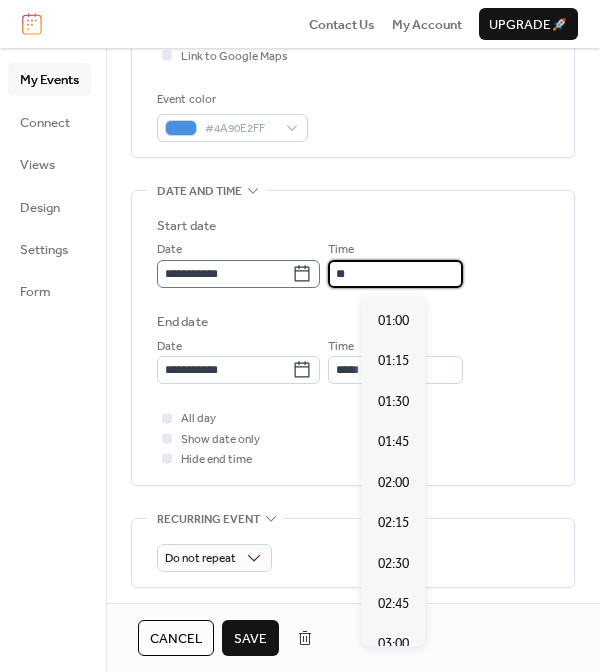 scroll, scrollTop: 2184, scrollLeft: 0, axis: vertical 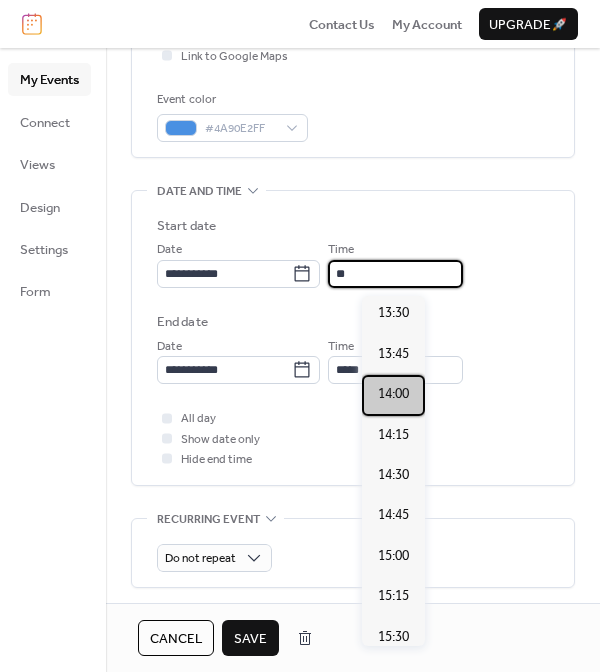 click on "14:00" at bounding box center (393, 394) 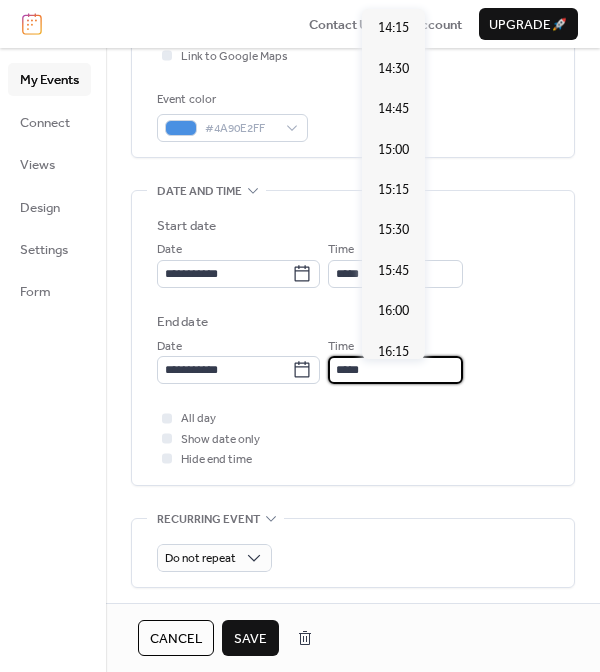 scroll, scrollTop: 351, scrollLeft: 0, axis: vertical 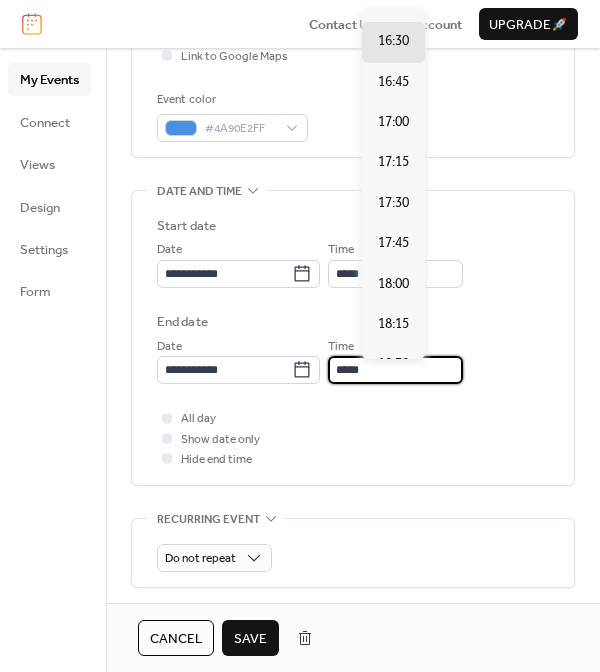 drag, startPoint x: 397, startPoint y: 371, endPoint x: 355, endPoint y: 373, distance: 42.047592 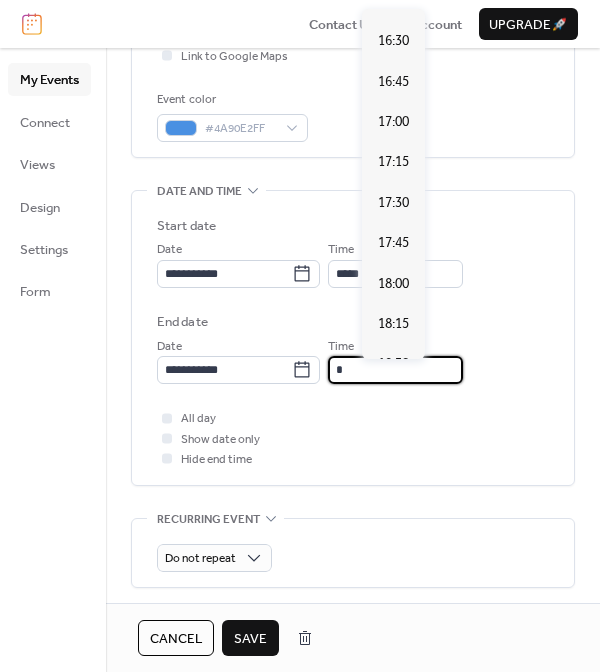 scroll, scrollTop: 0, scrollLeft: 0, axis: both 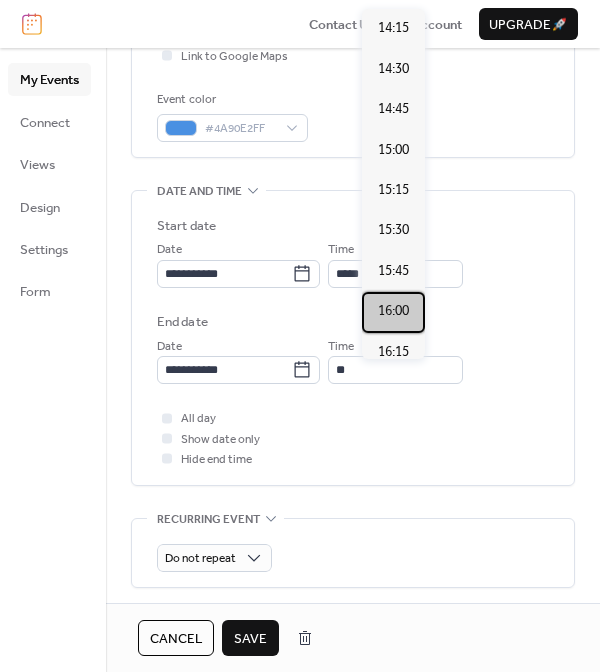 click on "16:00" at bounding box center (393, 311) 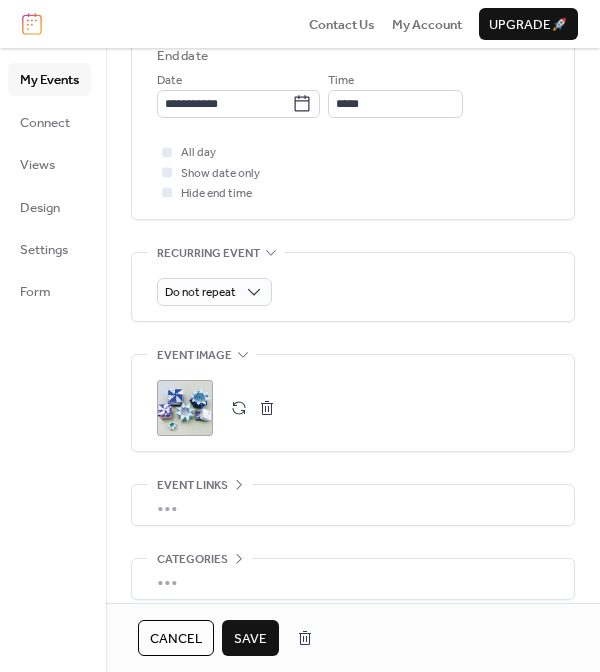 scroll, scrollTop: 767, scrollLeft: 0, axis: vertical 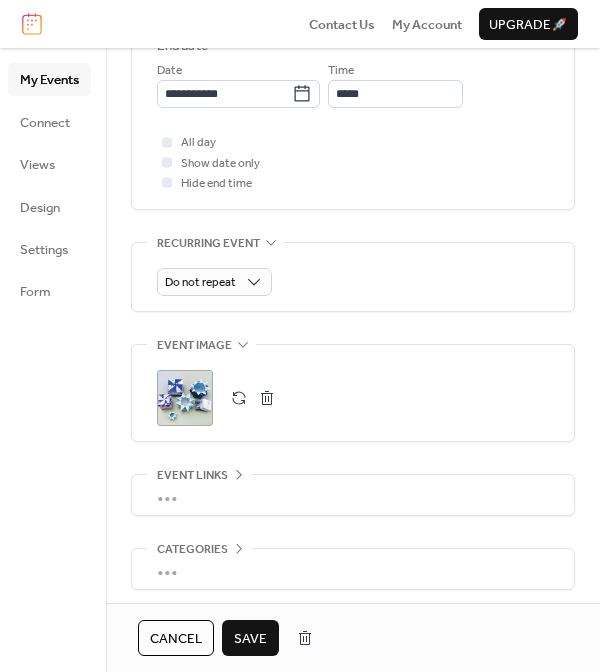 click at bounding box center (267, 398) 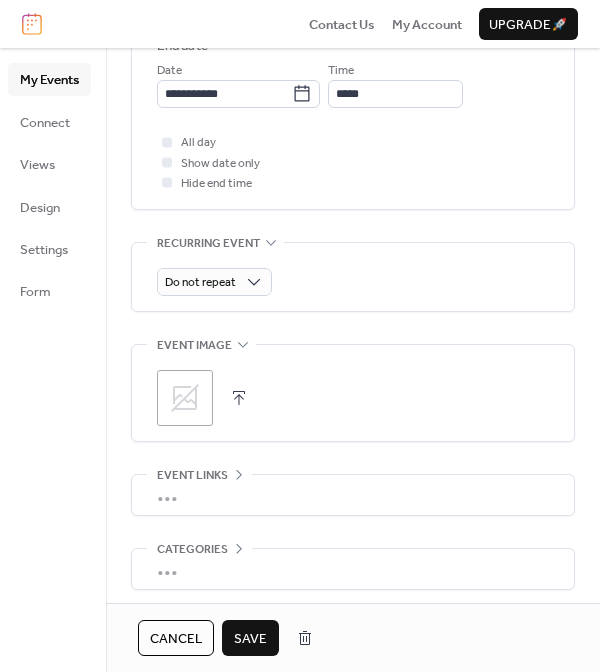 click at bounding box center [239, 398] 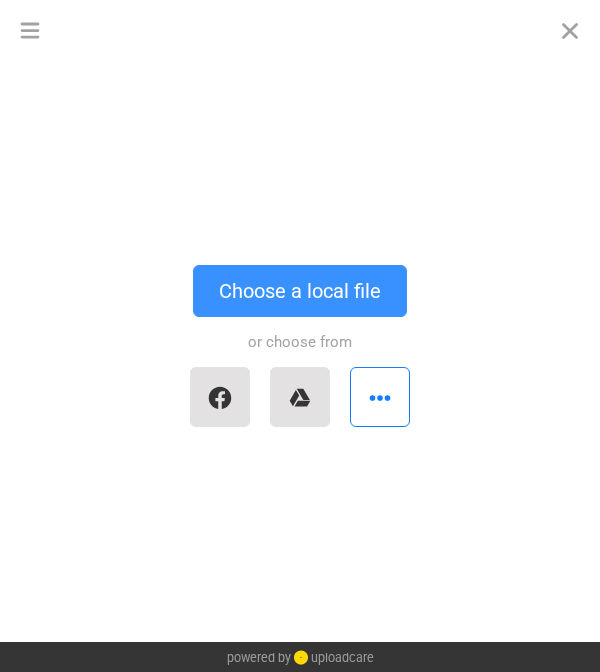 click on "Choose a local file" at bounding box center [300, 291] 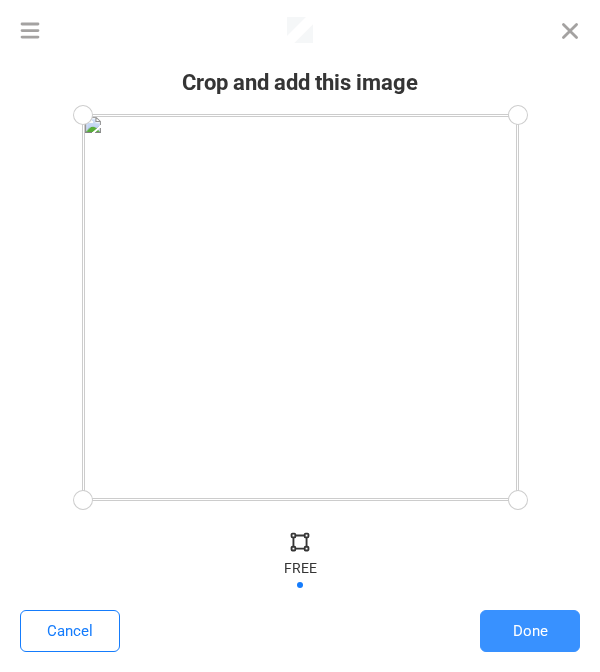 click on "Done" at bounding box center [530, 631] 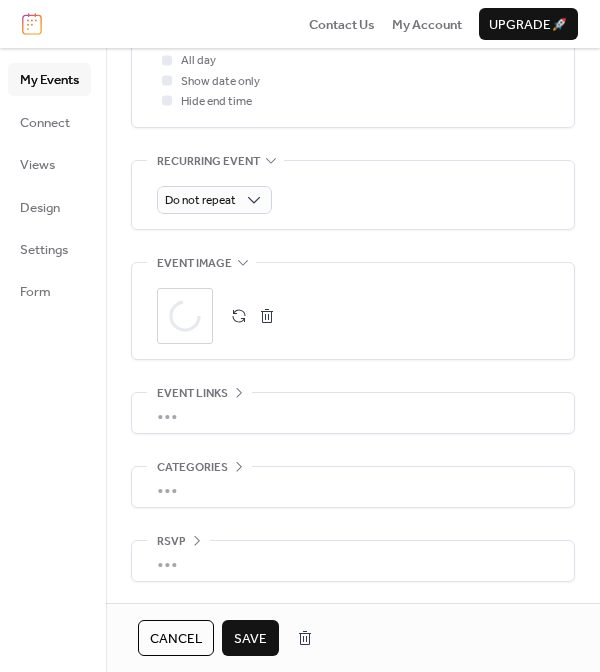 scroll, scrollTop: 852, scrollLeft: 0, axis: vertical 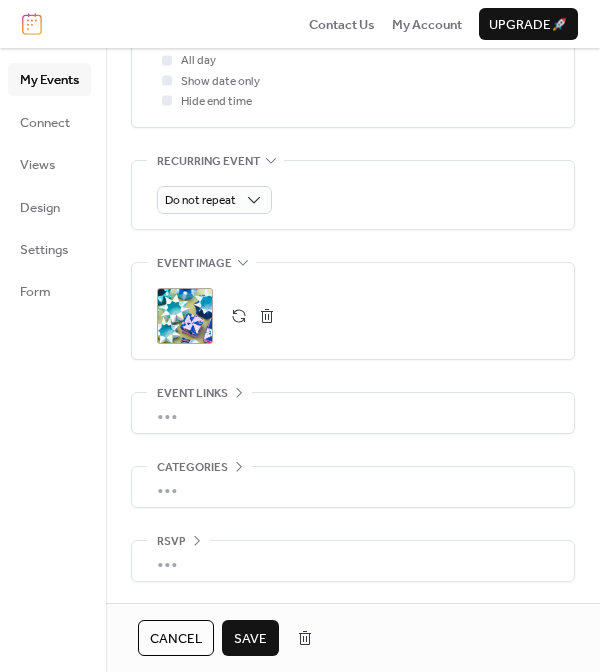 click on "•••" at bounding box center [353, 413] 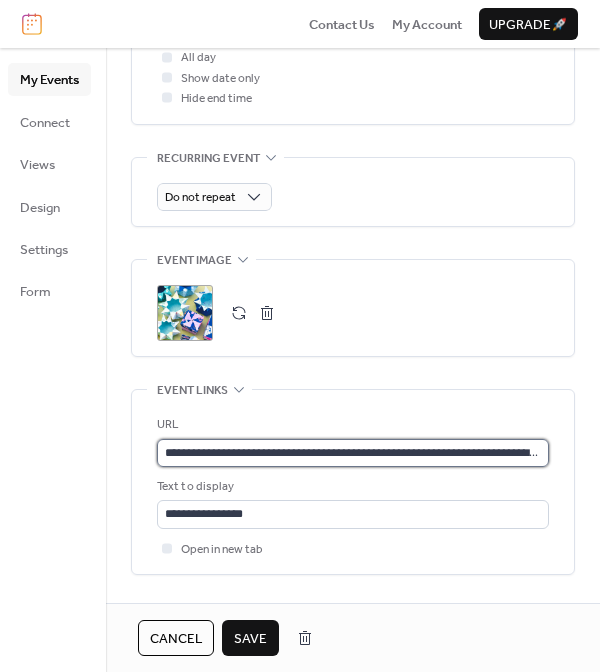 click on "**********" at bounding box center (353, 453) 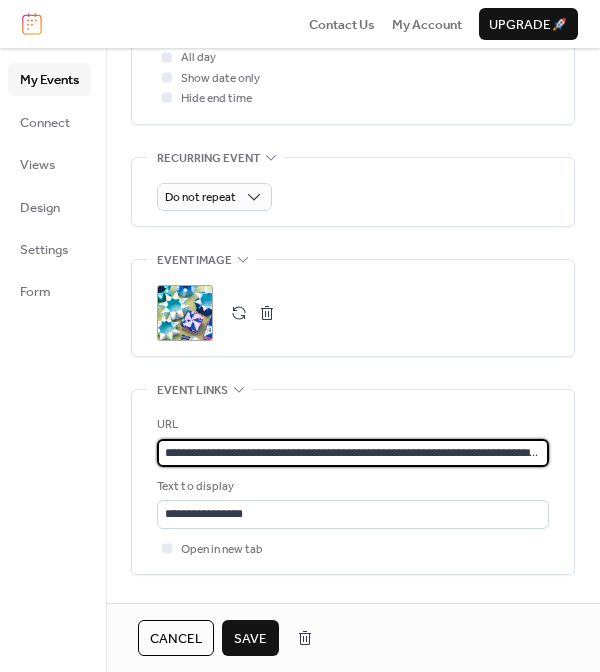 click on "**********" at bounding box center [353, 453] 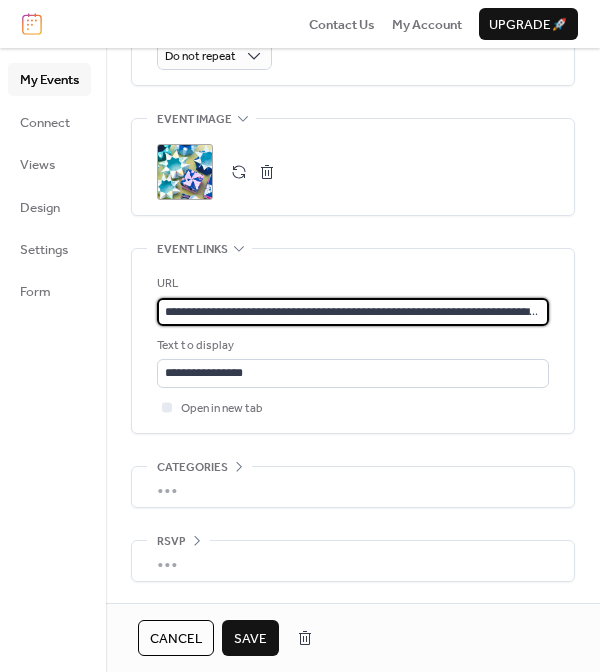 scroll, scrollTop: 1000, scrollLeft: 0, axis: vertical 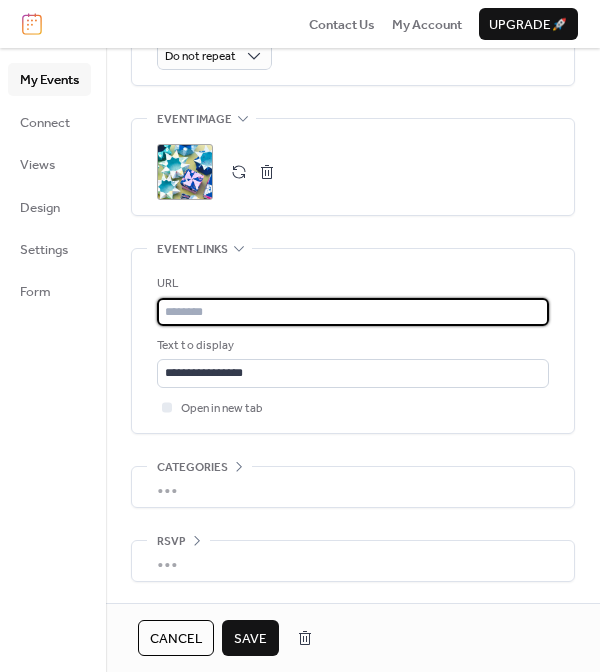 paste on "**********" 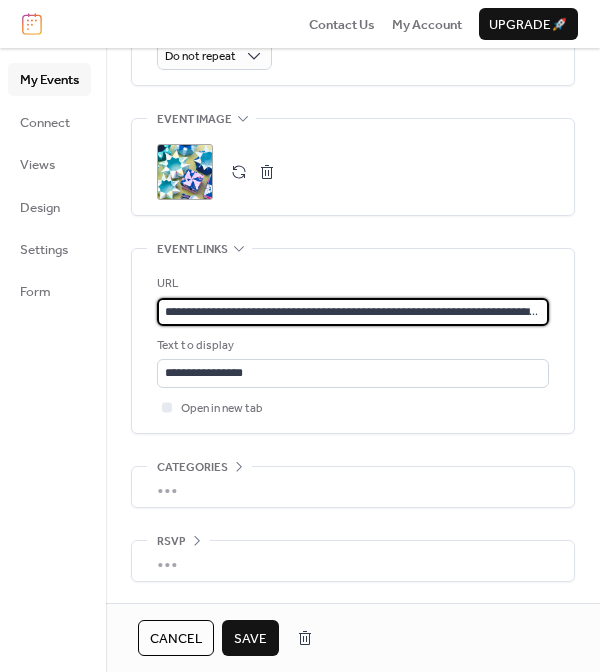 type on "**********" 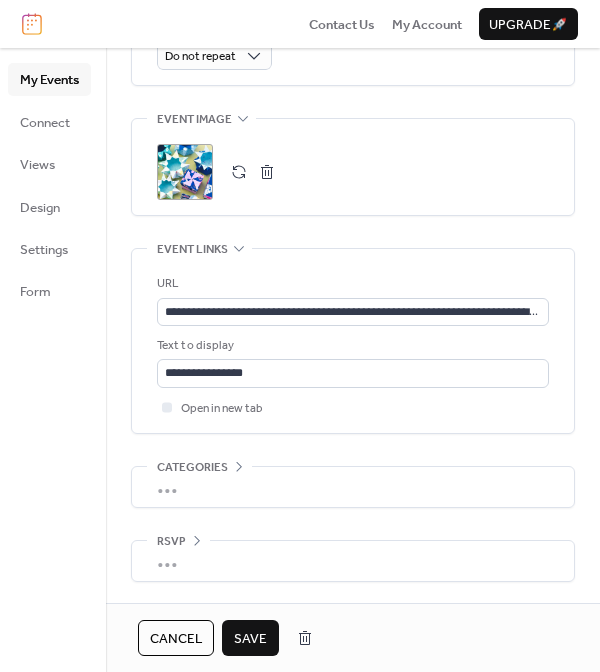 click on "•••" at bounding box center [353, 487] 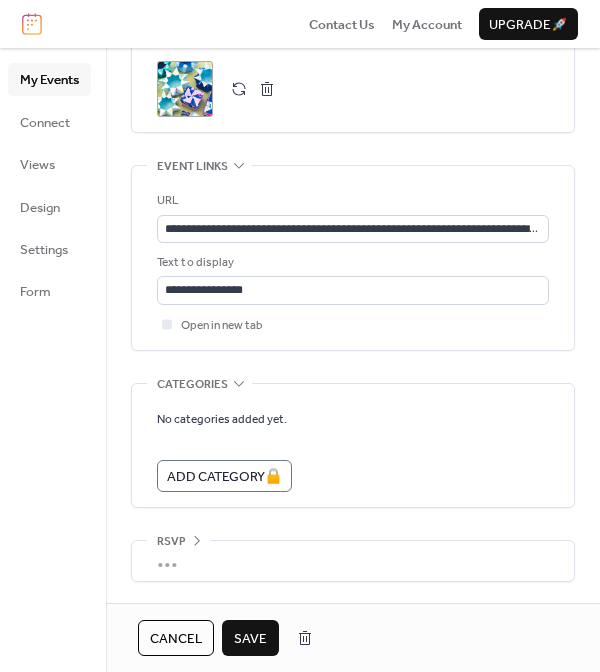 scroll, scrollTop: 1082, scrollLeft: 0, axis: vertical 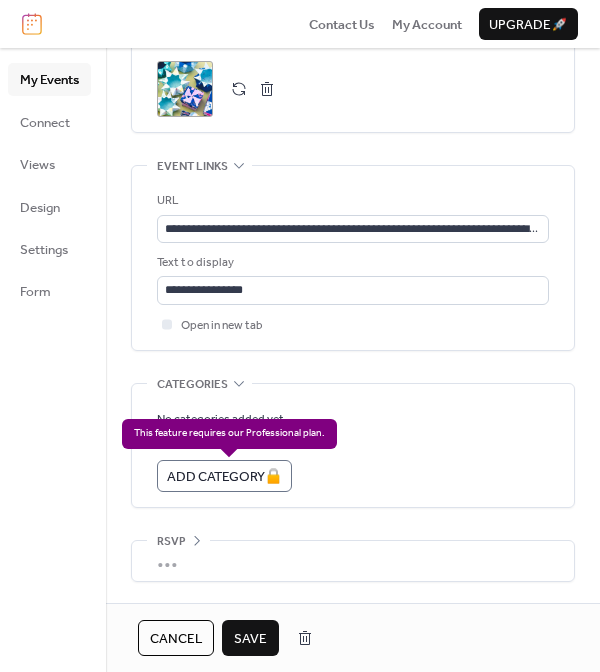 click on "Add Category  🔒" at bounding box center [224, 476] 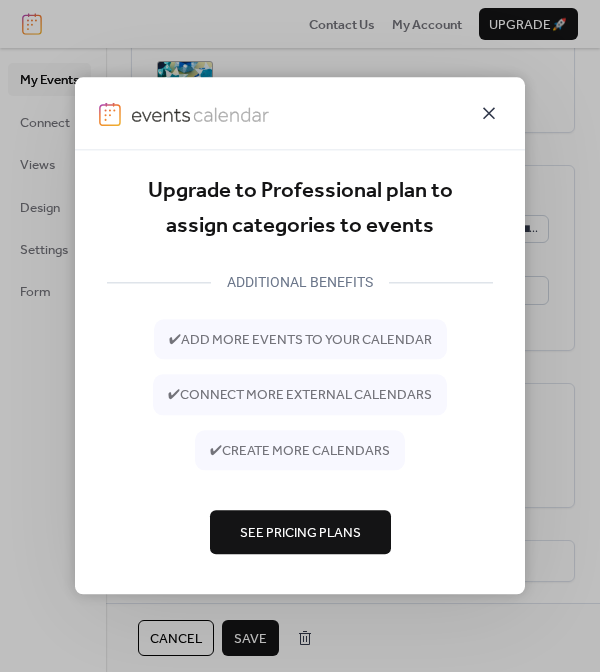 click 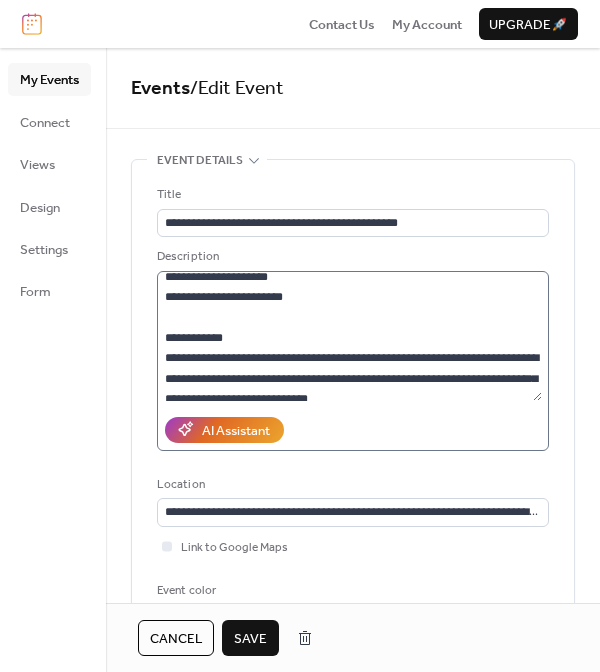 scroll, scrollTop: 0, scrollLeft: 0, axis: both 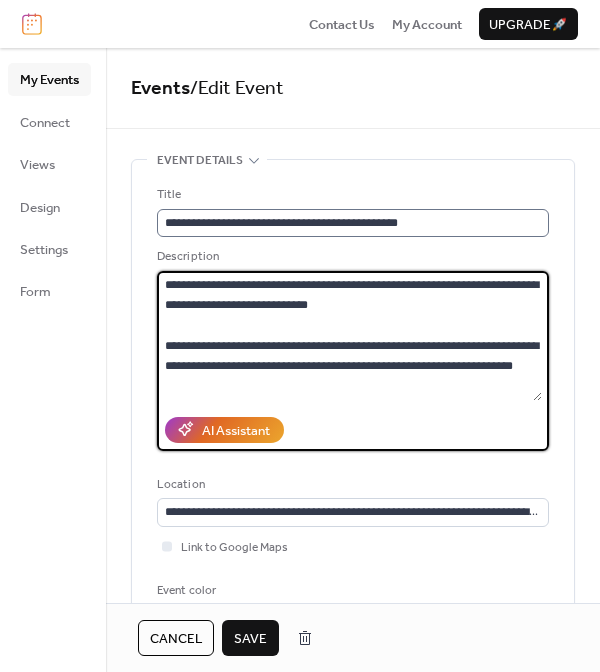 drag, startPoint x: 325, startPoint y: 385, endPoint x: 170, endPoint y: 238, distance: 213.62115 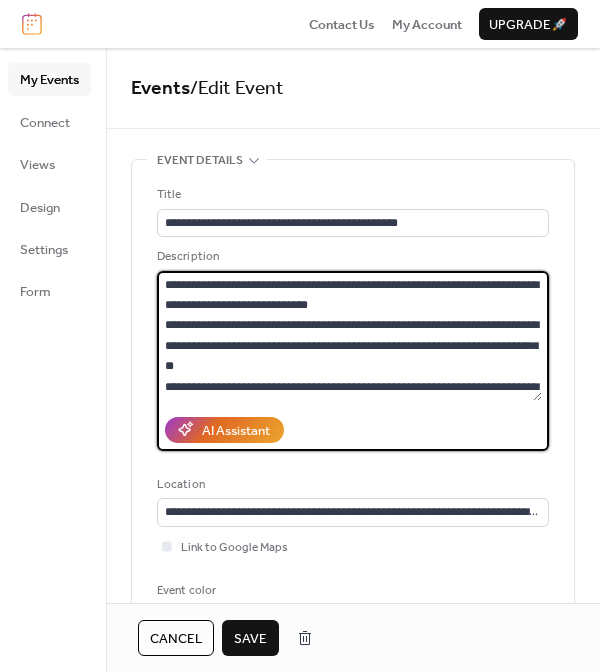 scroll, scrollTop: 0, scrollLeft: 0, axis: both 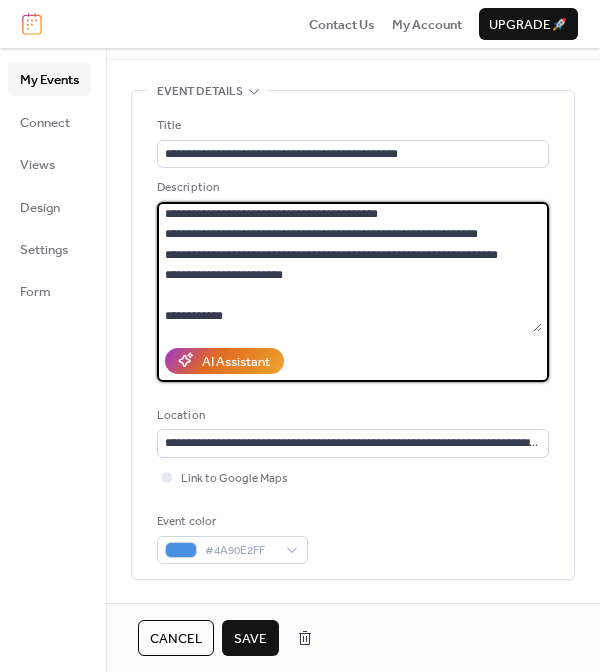 click on "**********" at bounding box center (349, 267) 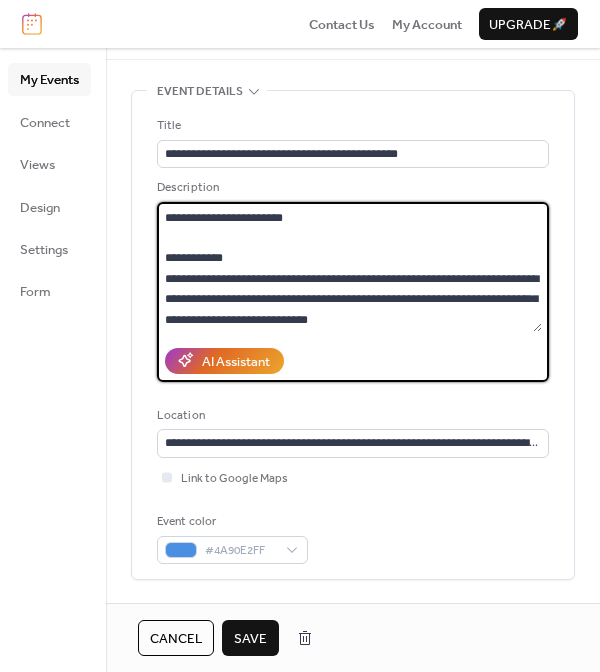 scroll, scrollTop: 209, scrollLeft: 0, axis: vertical 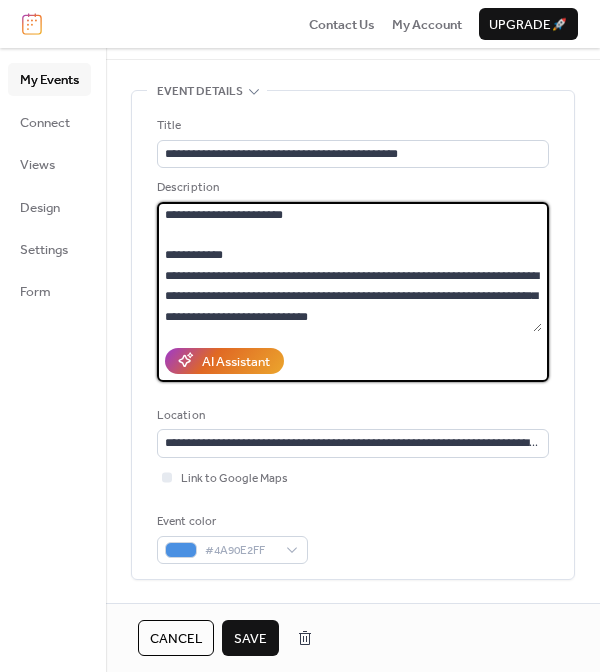 drag, startPoint x: 435, startPoint y: 323, endPoint x: 157, endPoint y: 239, distance: 290.4135 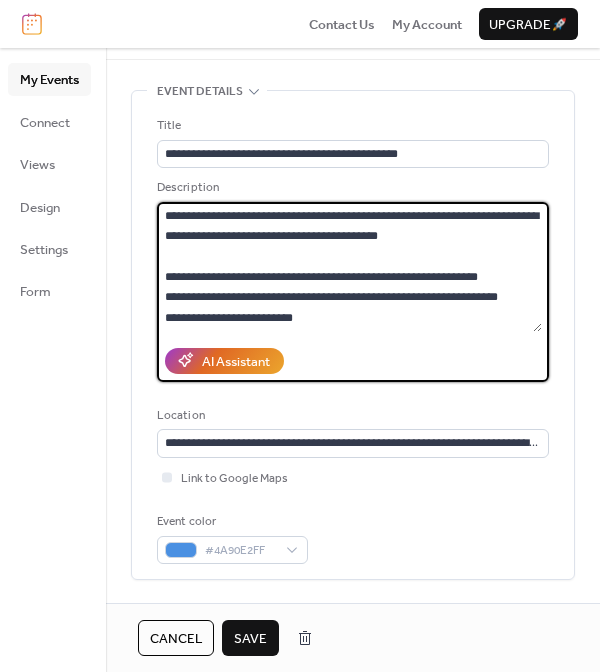 scroll, scrollTop: 138, scrollLeft: 0, axis: vertical 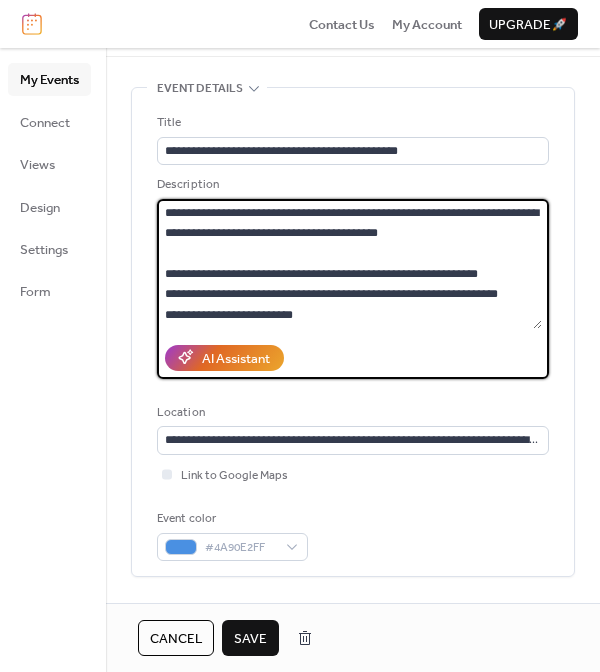 drag, startPoint x: 333, startPoint y: 298, endPoint x: 161, endPoint y: 285, distance: 172.49059 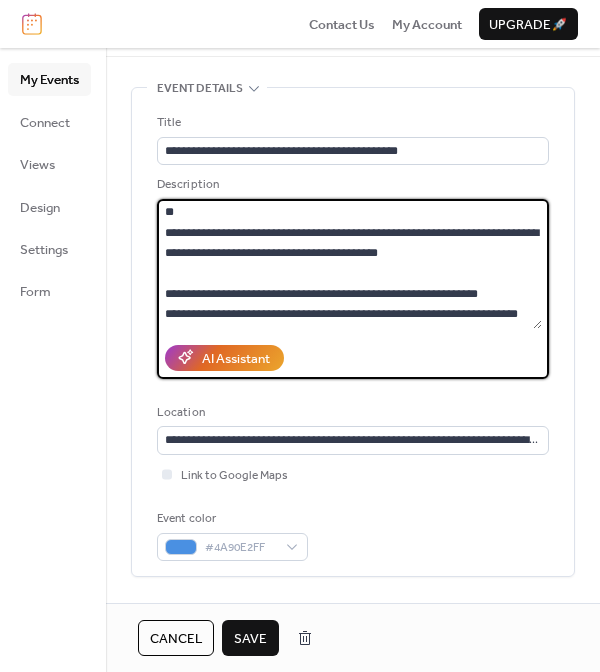 paste on "**********" 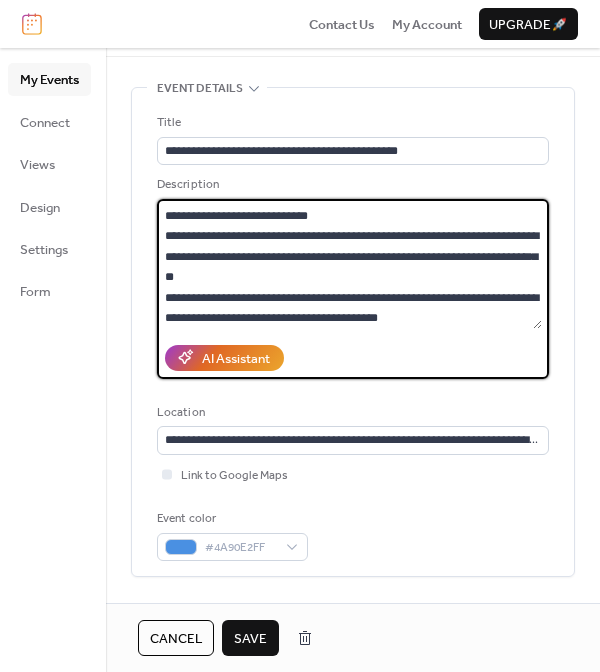 scroll, scrollTop: 0, scrollLeft: 0, axis: both 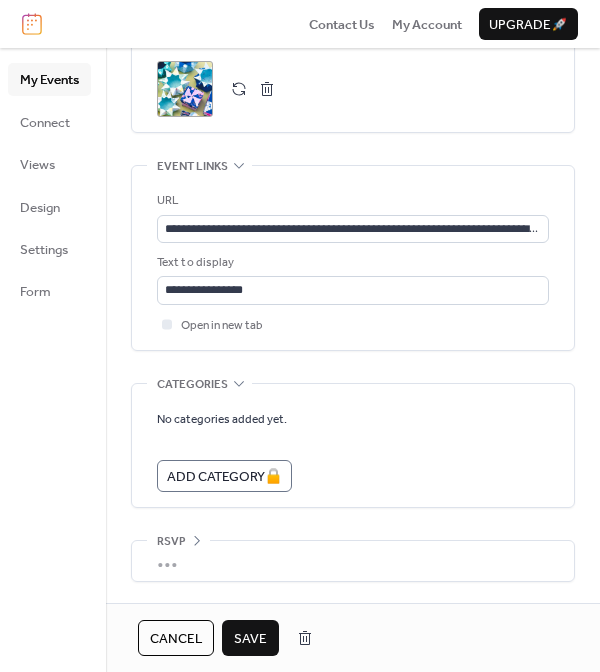 type on "**********" 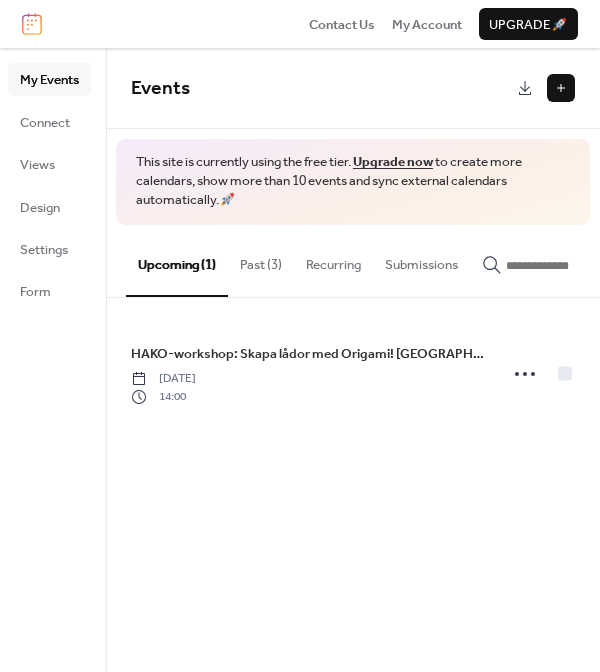 click on "Past (3)" at bounding box center (261, 260) 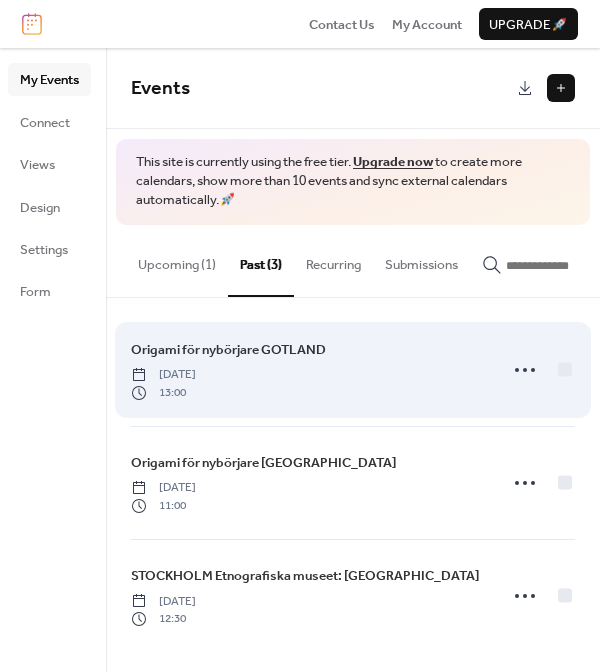 scroll, scrollTop: 4, scrollLeft: 0, axis: vertical 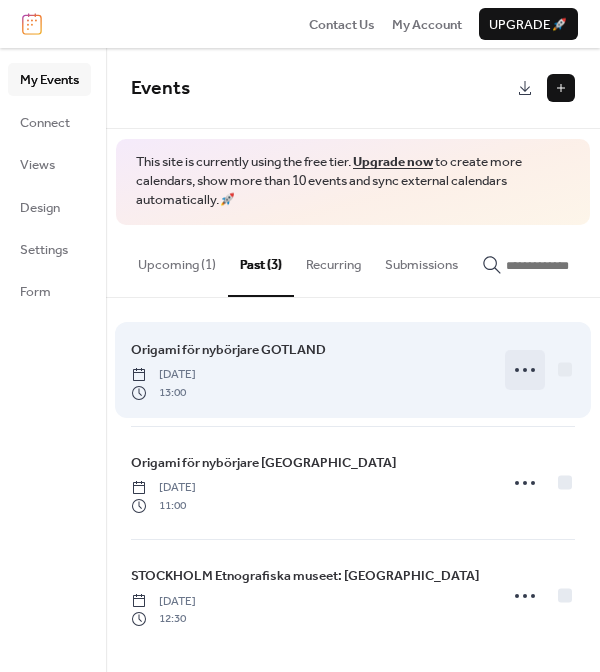 click 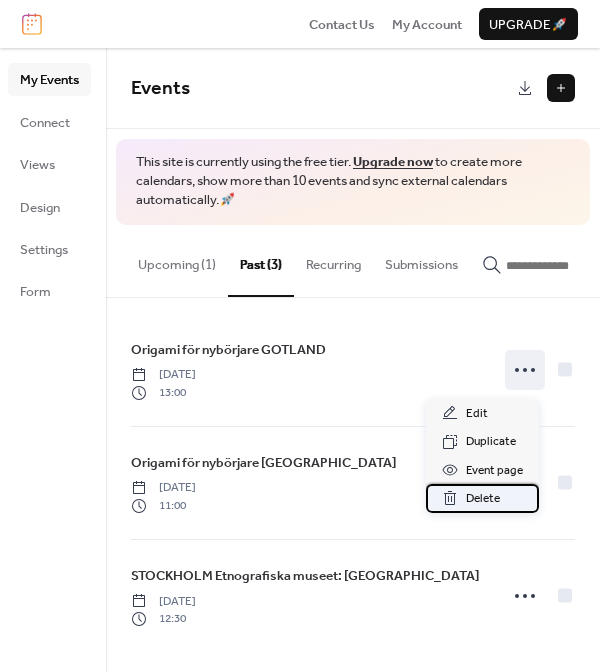 click on "Delete" at bounding box center (483, 499) 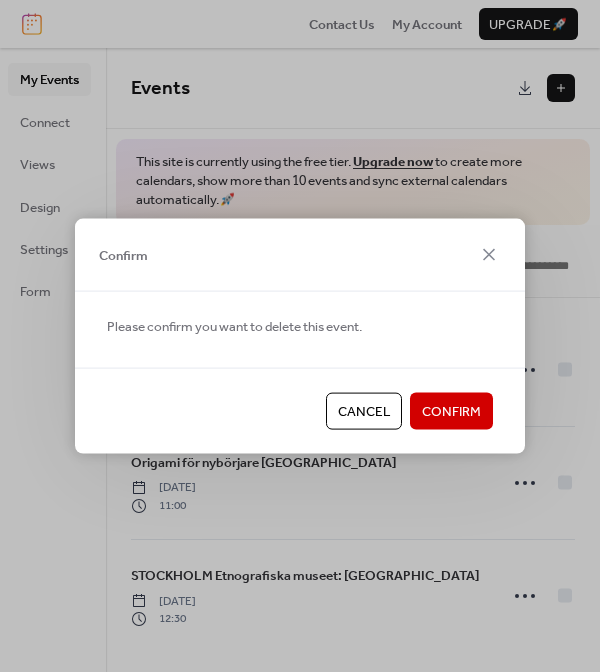 click on "Confirm" at bounding box center [451, 412] 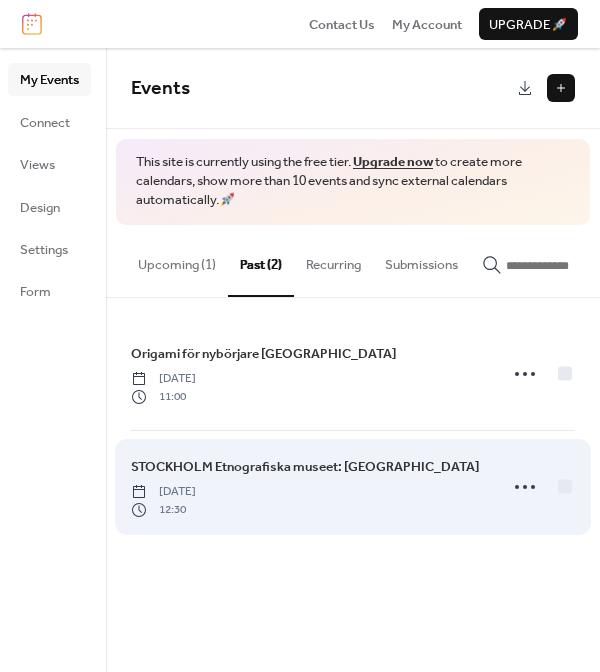 scroll, scrollTop: 0, scrollLeft: 0, axis: both 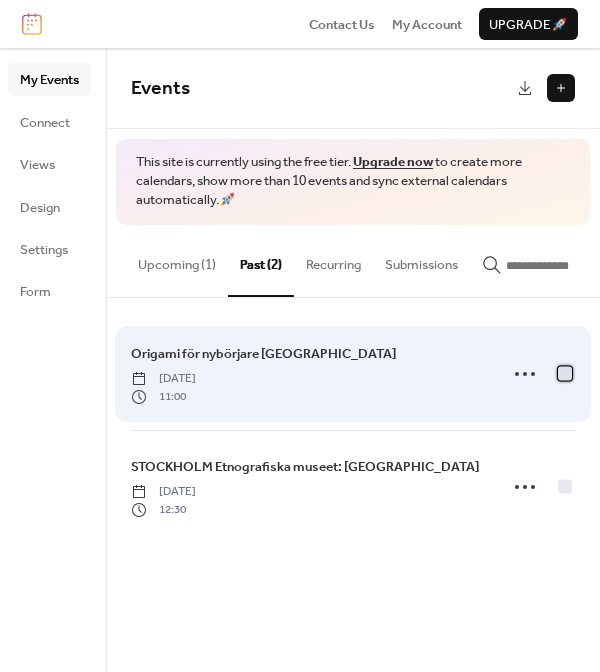 click at bounding box center [565, 373] 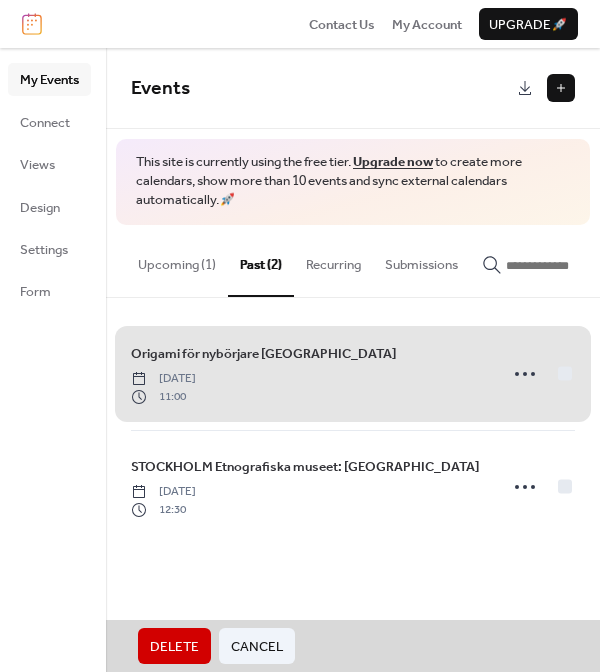 click on "Delete" at bounding box center (174, 646) 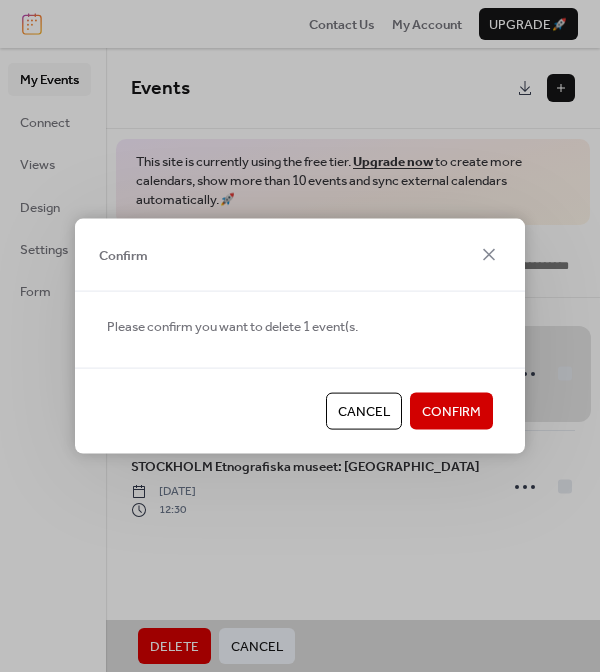 click on "Confirm" at bounding box center [451, 412] 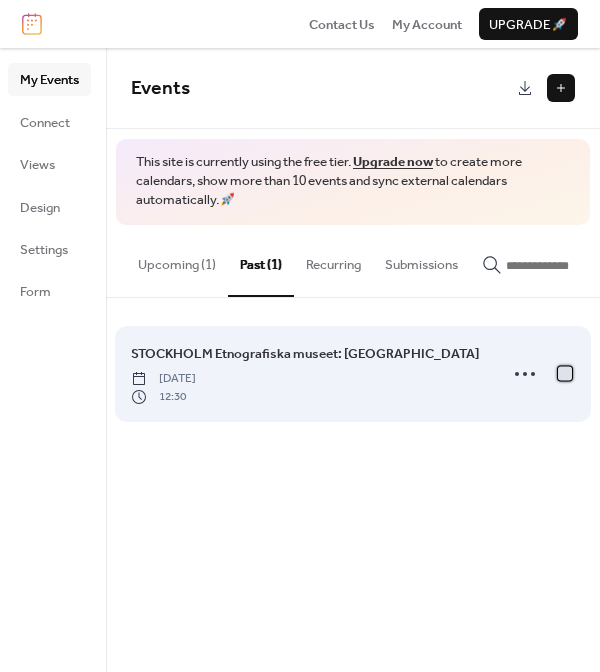 click at bounding box center [565, 373] 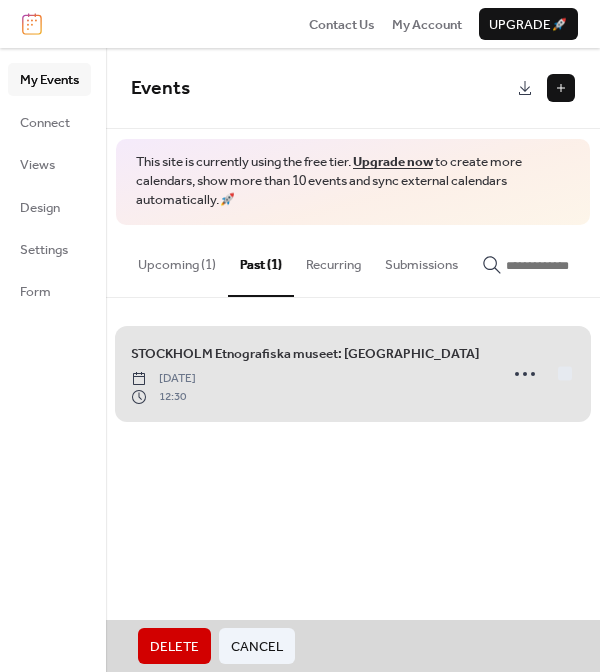 click on "Delete" at bounding box center (174, 646) 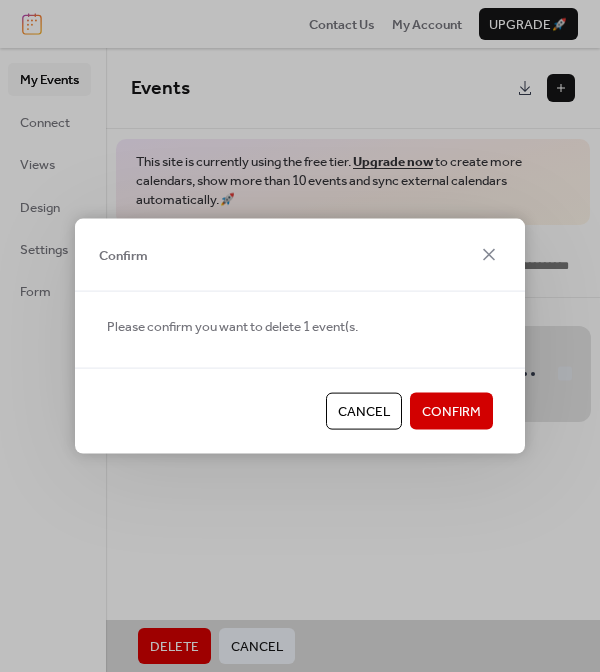 click on "Confirm" at bounding box center (451, 412) 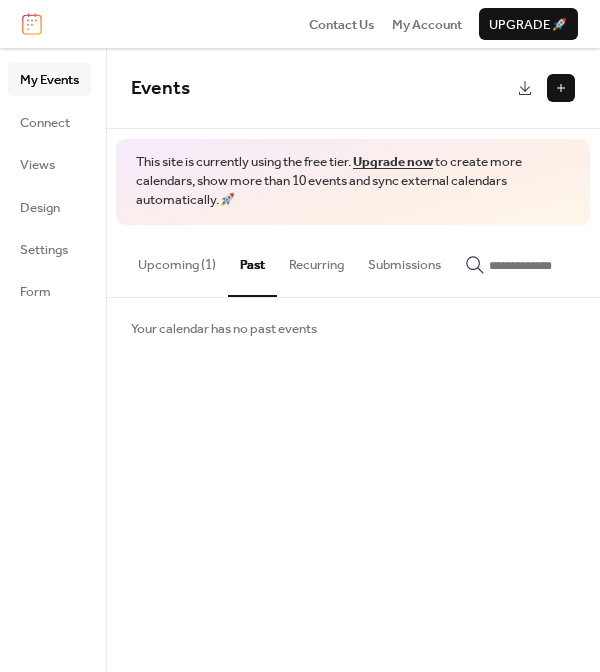 click on "Upcoming (1)" at bounding box center [177, 260] 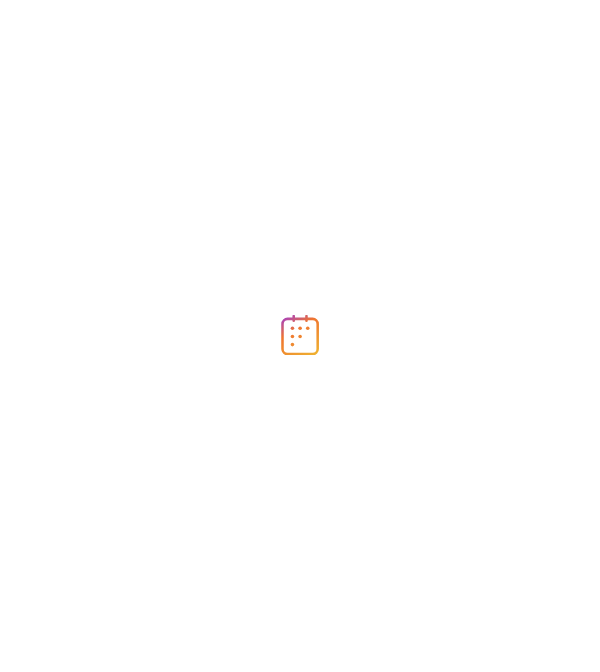 scroll, scrollTop: 0, scrollLeft: 0, axis: both 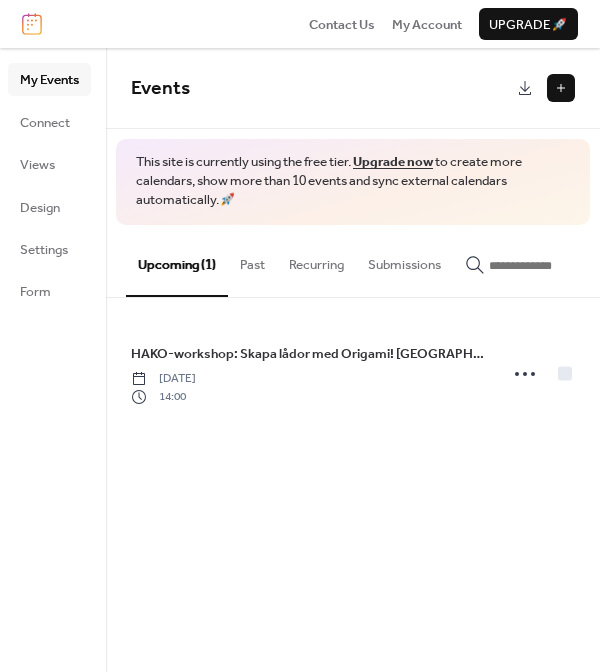 click on "HAKO-workshop: Skapa lådor med Origami! [GEOGRAPHIC_DATA] [DATE] 14:00" at bounding box center [353, 374] 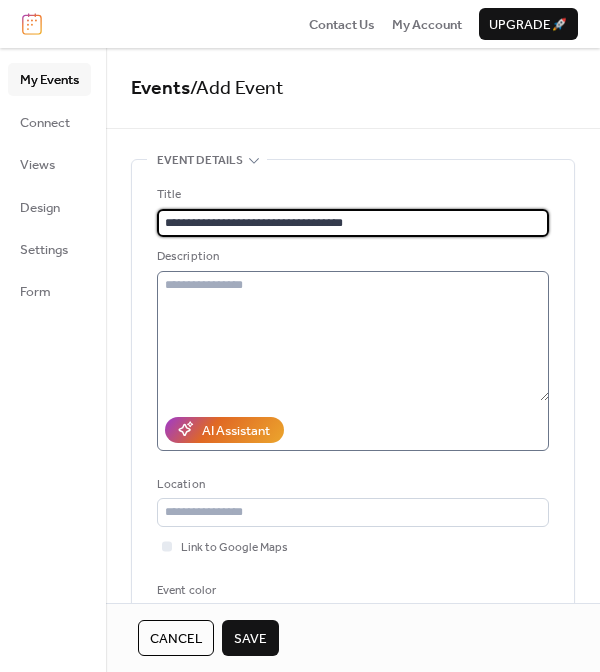 type on "**********" 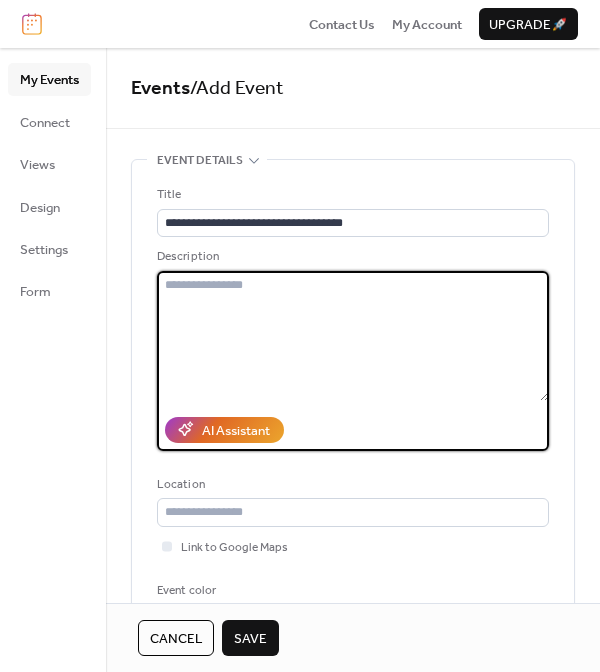 click at bounding box center (353, 336) 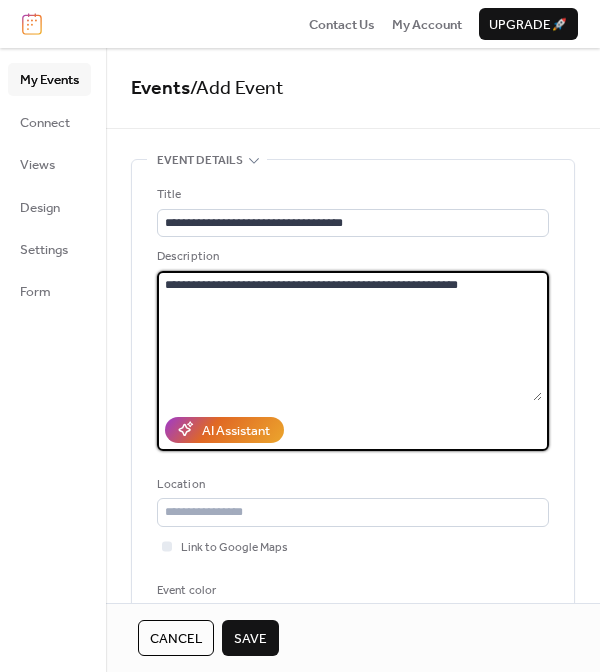 paste on "**********" 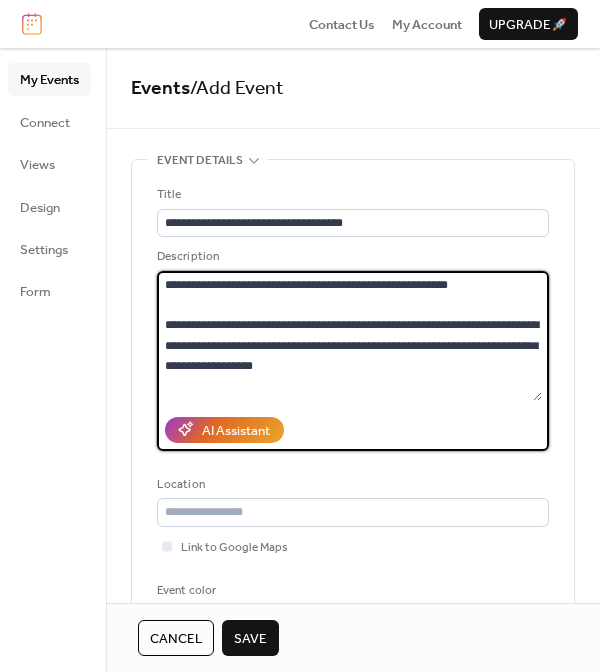 scroll, scrollTop: 0, scrollLeft: 0, axis: both 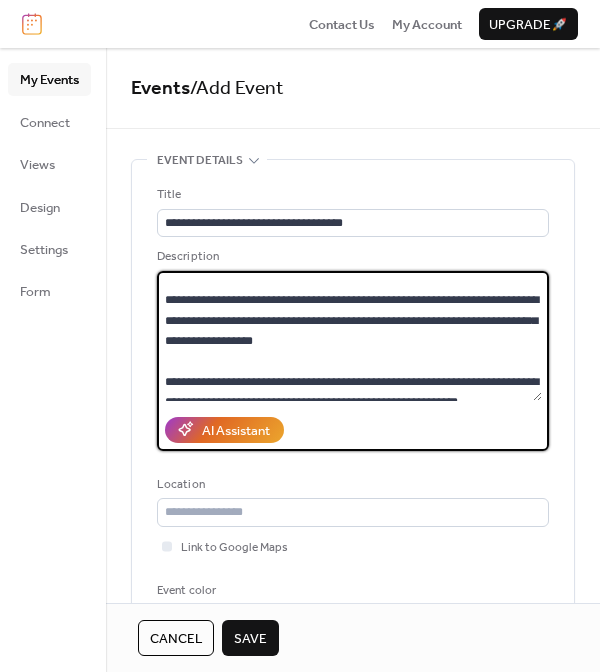 click on "**********" at bounding box center (349, 336) 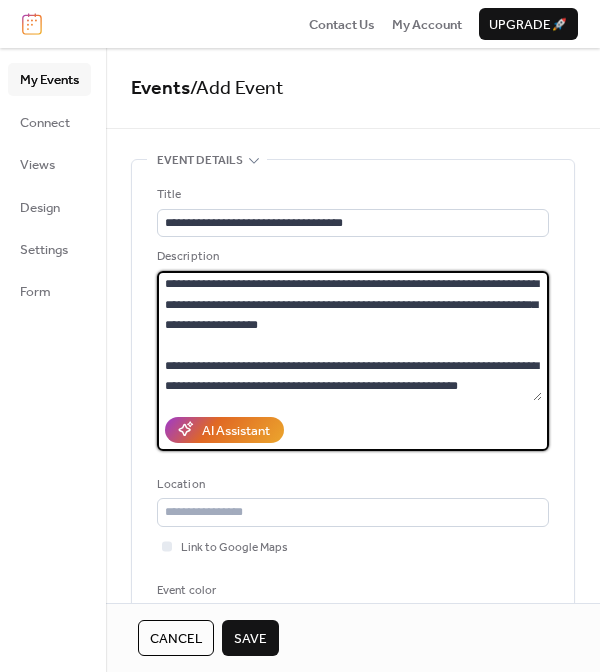 scroll, scrollTop: 85, scrollLeft: 0, axis: vertical 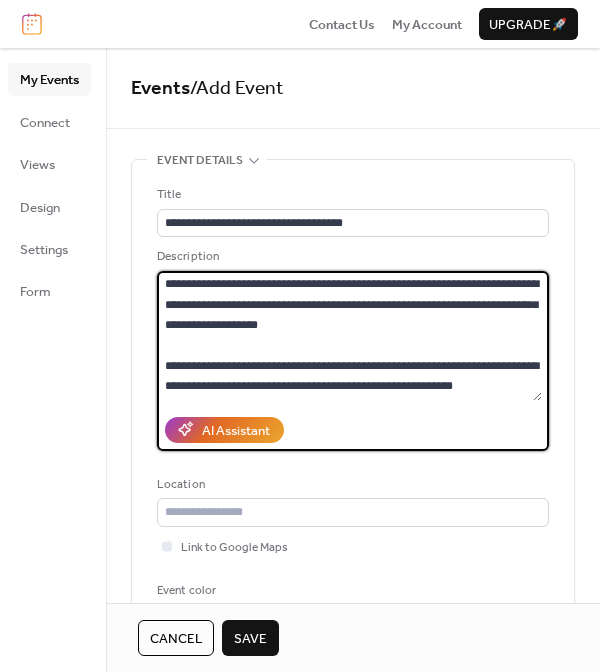 click on "**********" at bounding box center (349, 336) 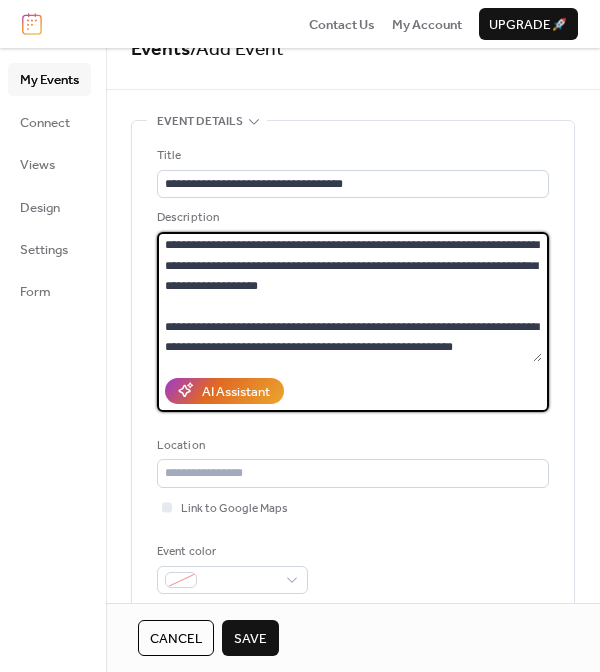 scroll, scrollTop: 29, scrollLeft: 0, axis: vertical 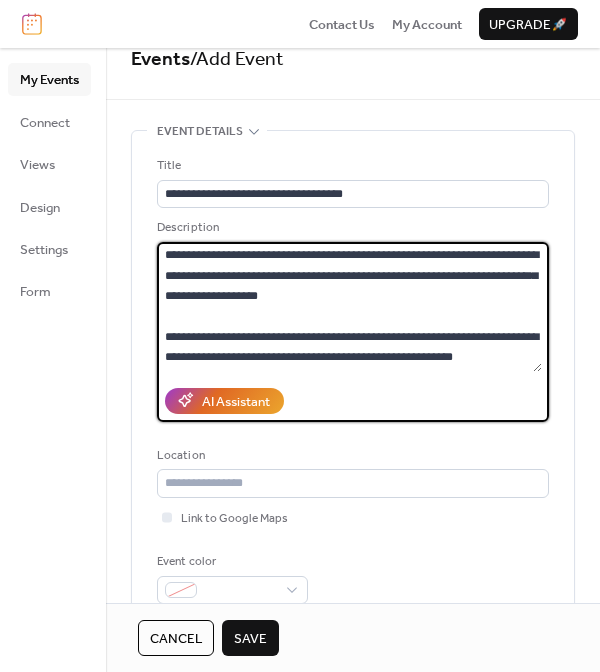 click on "**********" at bounding box center (349, 307) 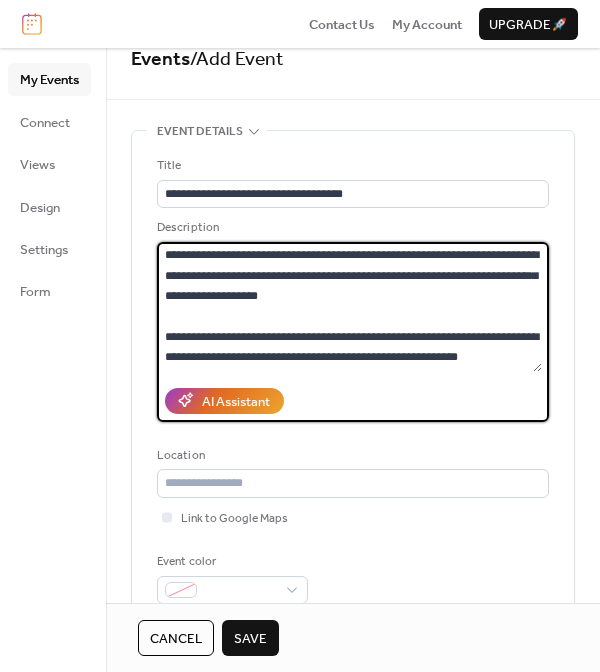 scroll, scrollTop: 54, scrollLeft: 0, axis: vertical 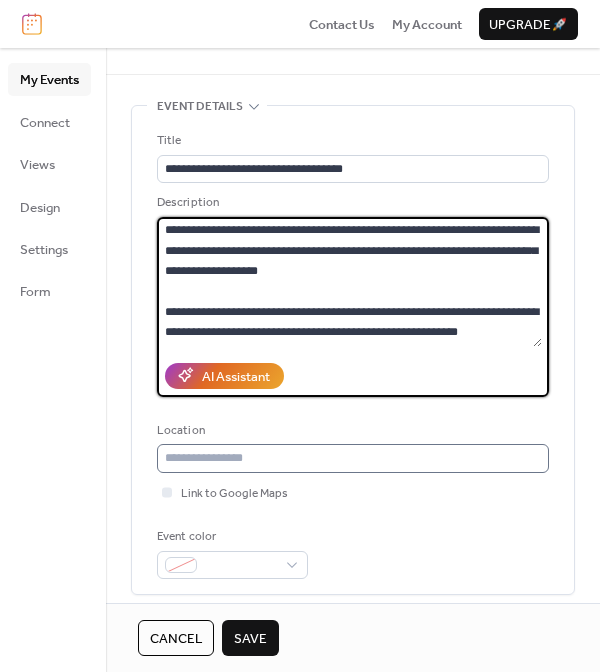 type on "**********" 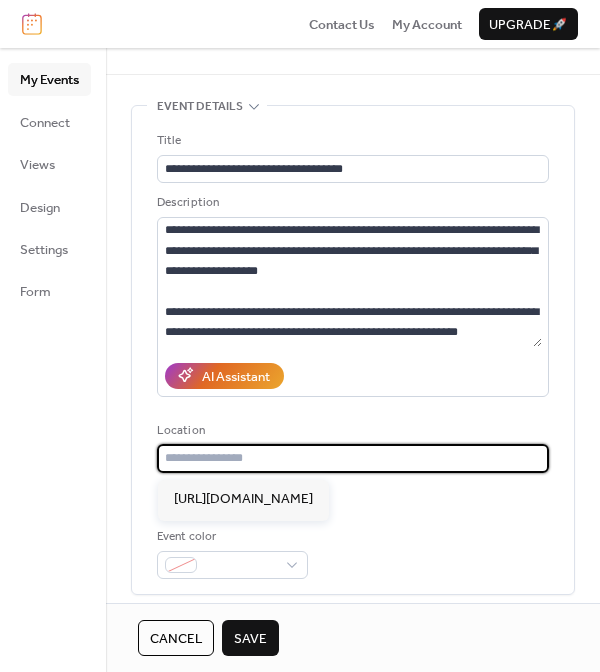 click at bounding box center [353, 458] 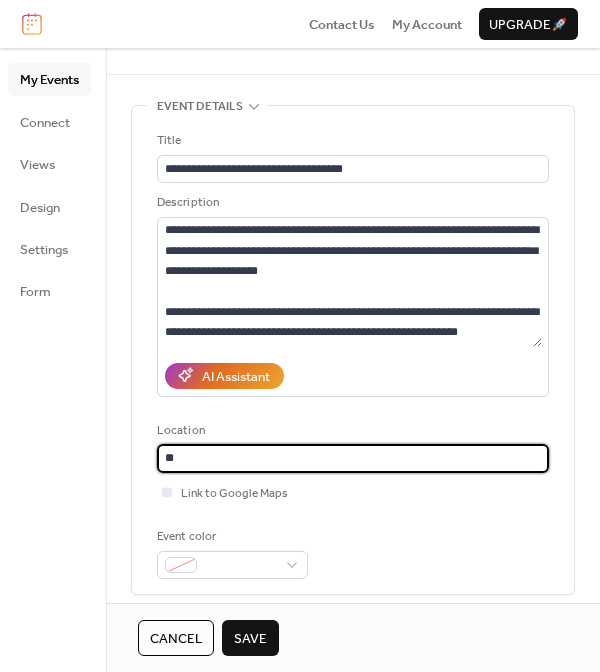 type on "*" 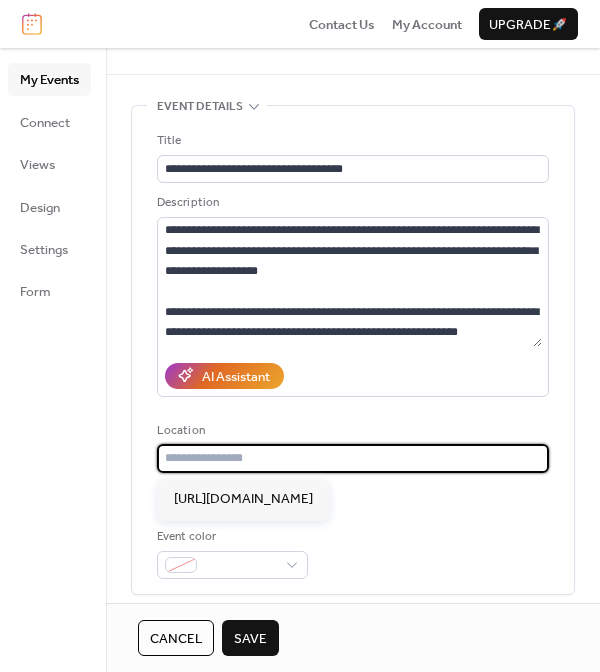 paste on "**********" 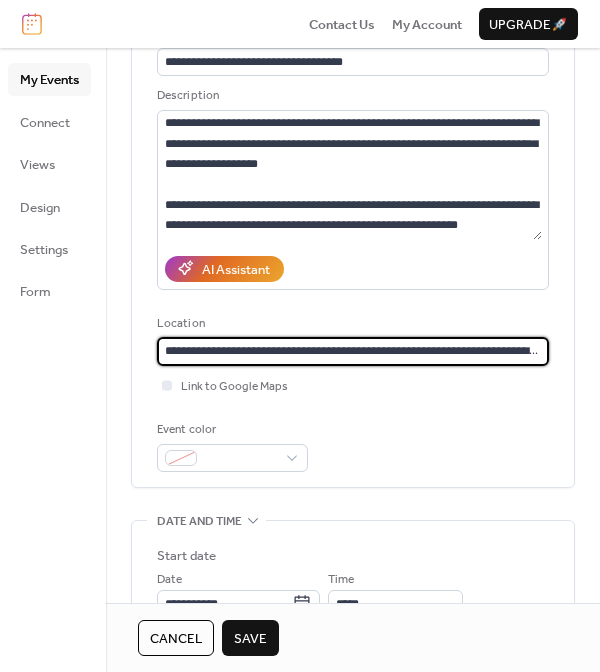 scroll, scrollTop: 218, scrollLeft: 0, axis: vertical 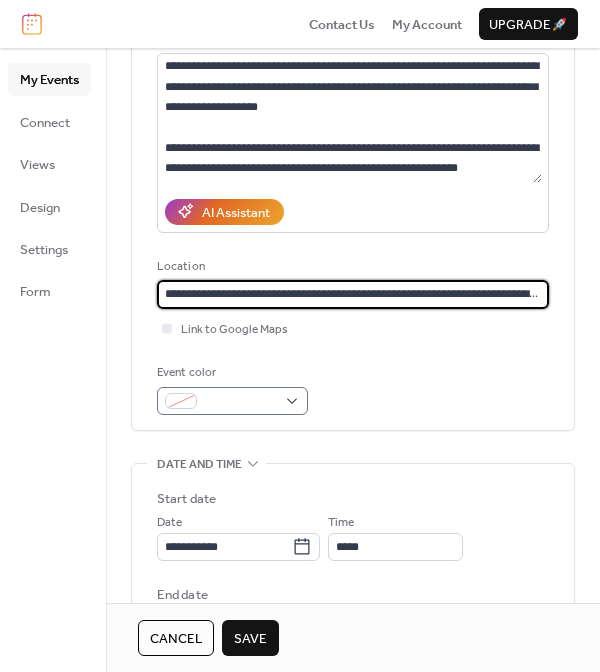 type on "**********" 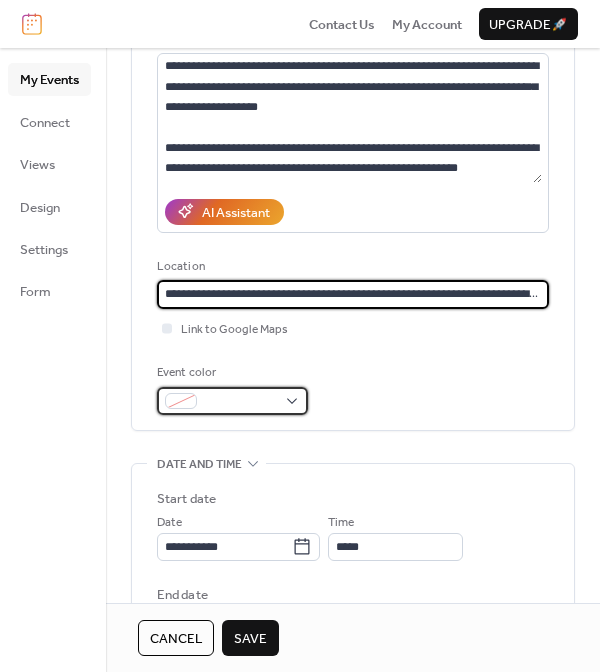 click at bounding box center [232, 401] 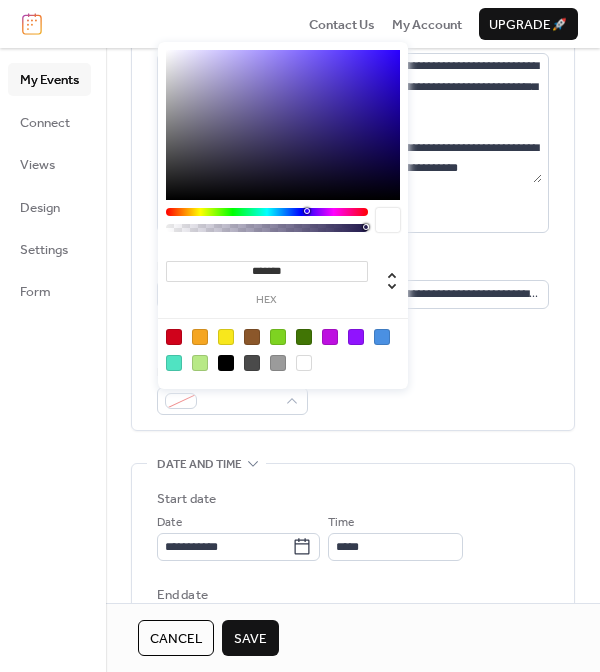 click at bounding box center (200, 337) 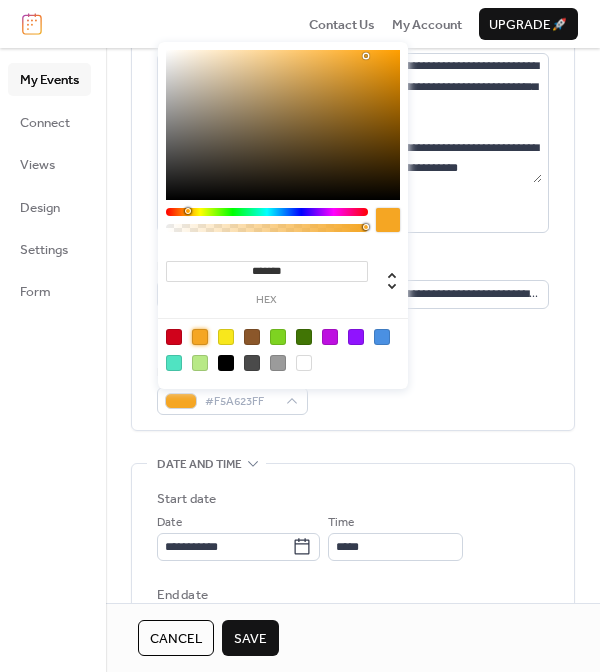 type on "*******" 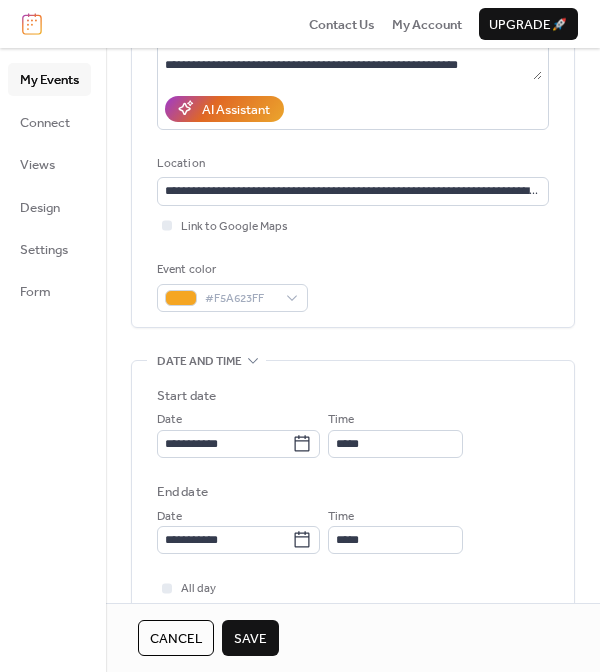 scroll, scrollTop: 323, scrollLeft: 0, axis: vertical 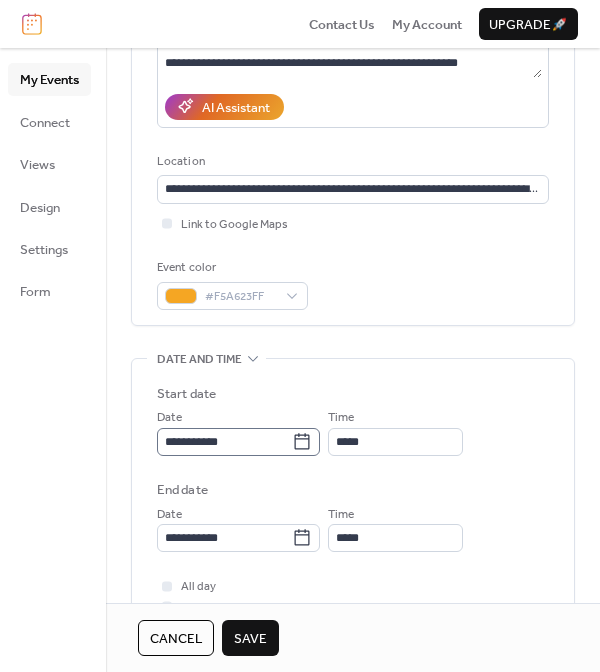 click 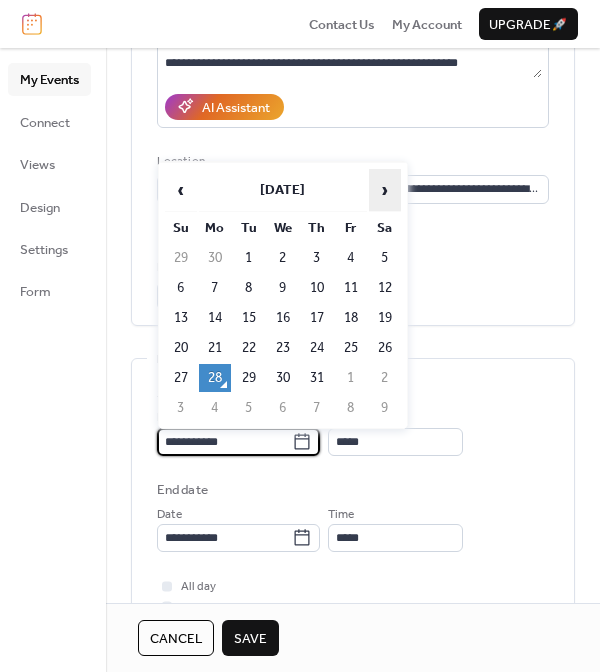 click on "›" at bounding box center (385, 190) 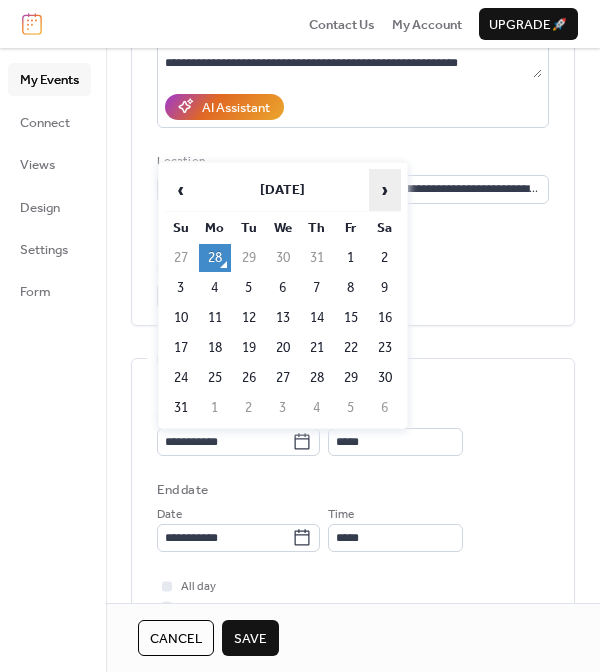 click on "›" at bounding box center (385, 190) 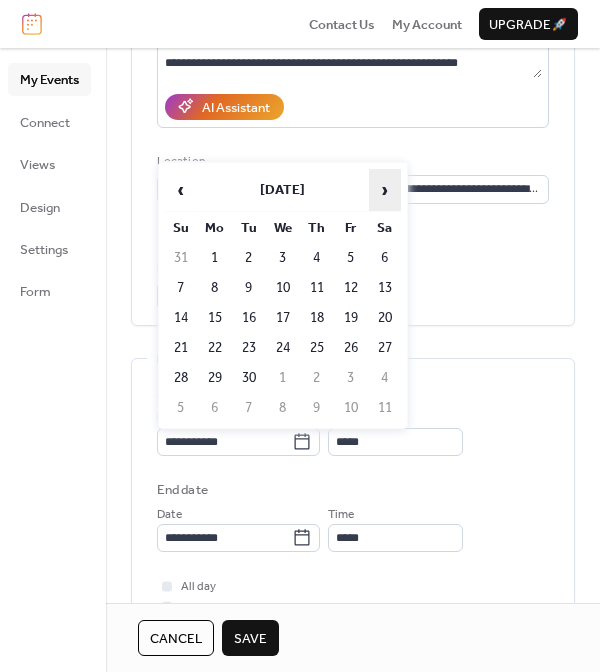 click on "›" at bounding box center (385, 190) 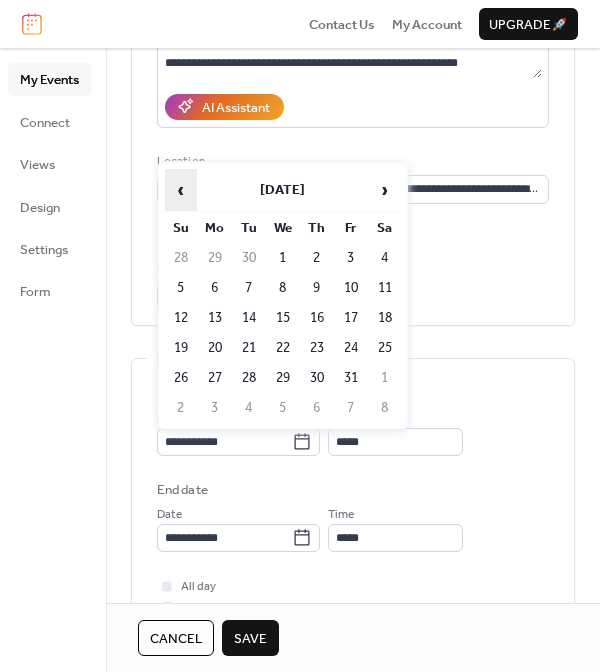 click on "‹" at bounding box center [181, 190] 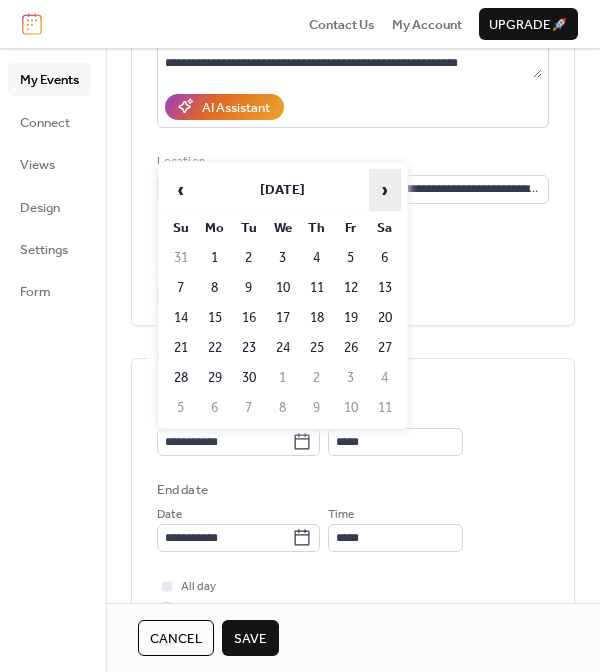 click on "›" at bounding box center [385, 190] 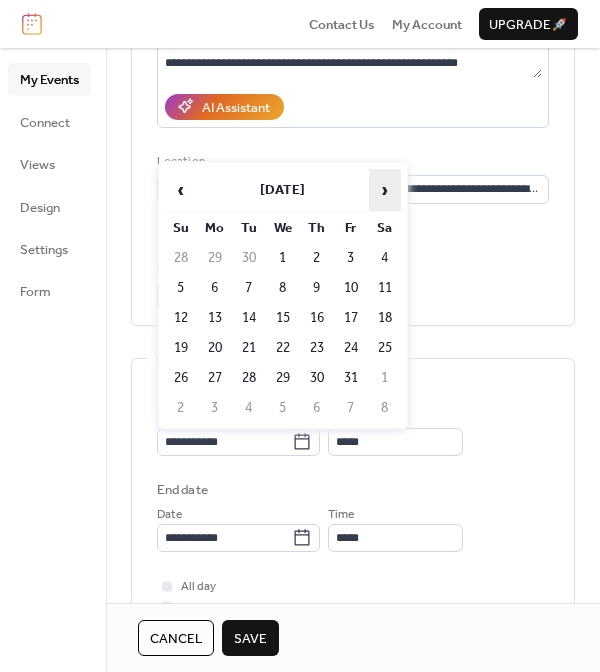 click on "›" at bounding box center [385, 190] 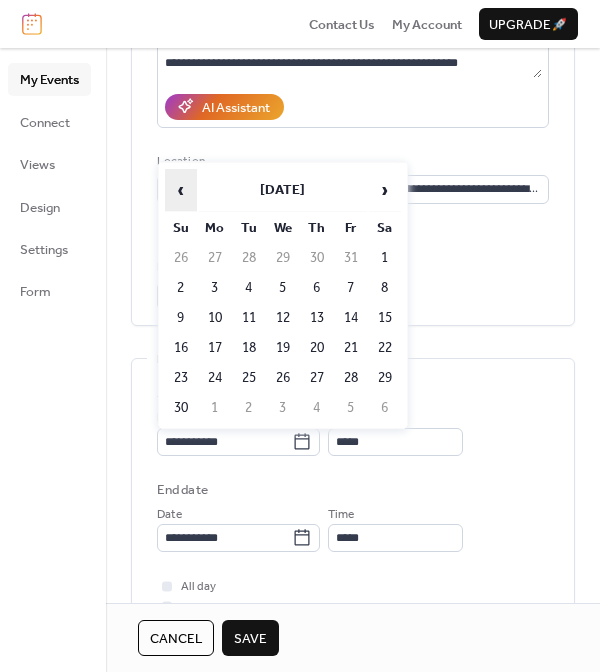 click on "‹" at bounding box center [181, 190] 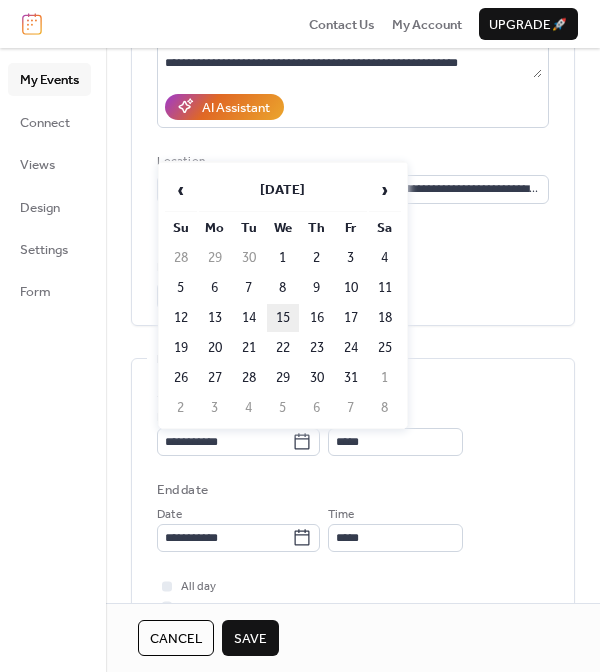 click on "15" at bounding box center [283, 318] 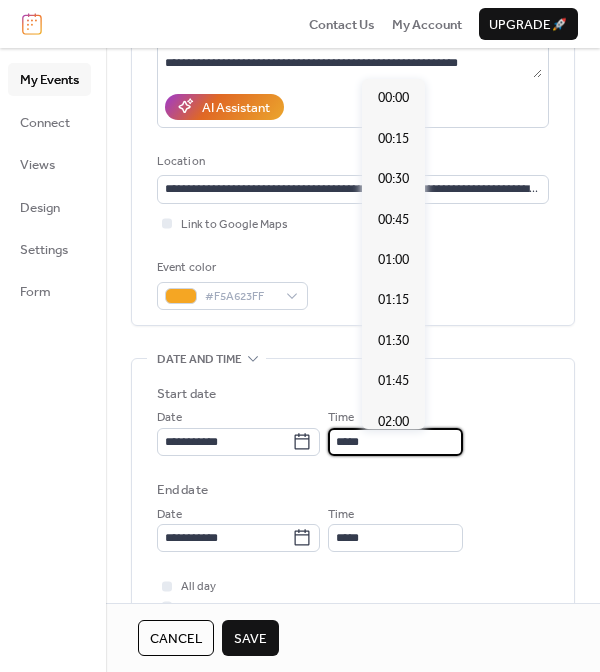 click on "*****" at bounding box center (395, 442) 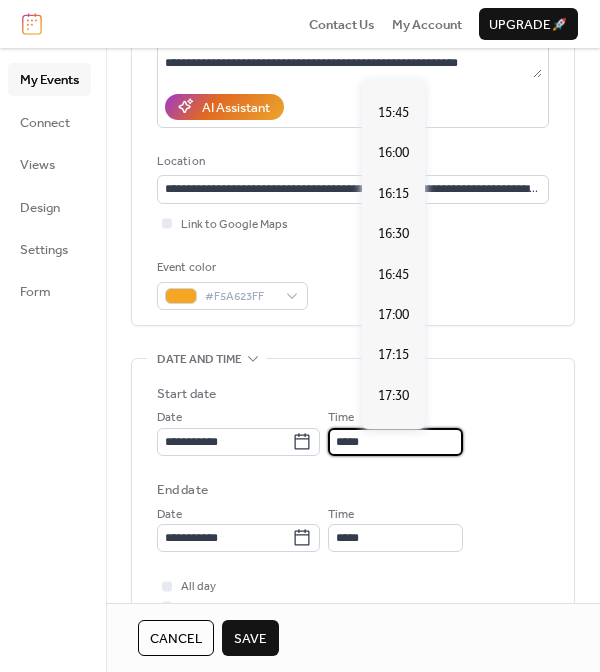 scroll, scrollTop: 2718, scrollLeft: 0, axis: vertical 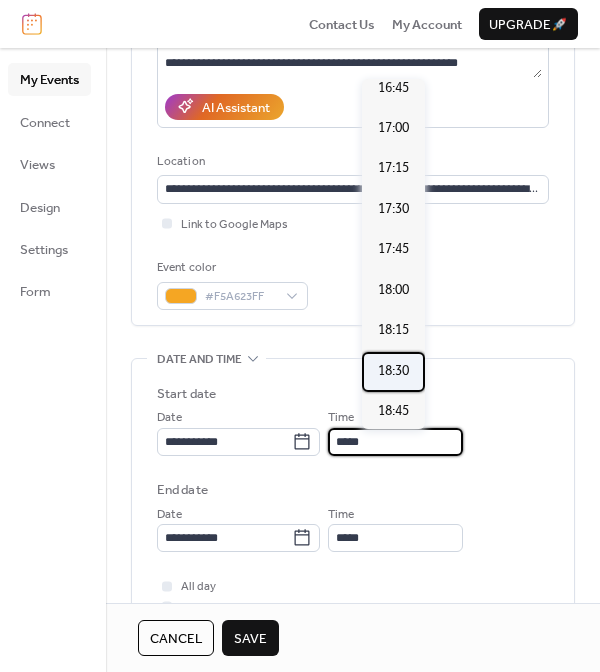 click on "18:30" at bounding box center [393, 371] 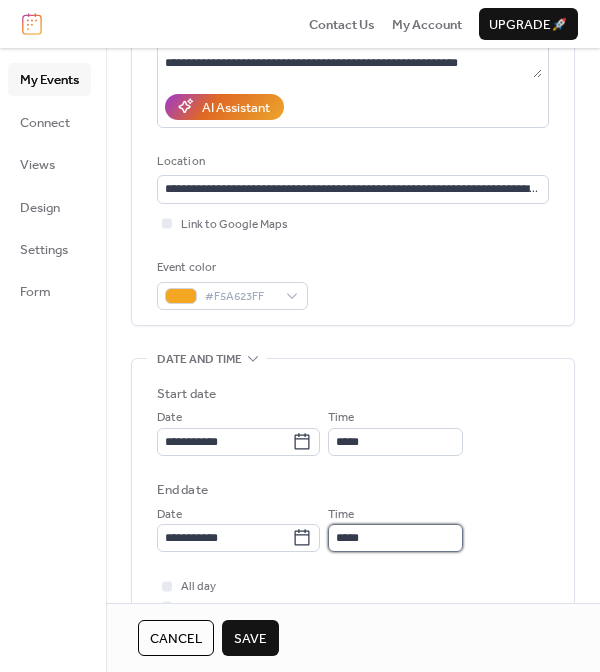 click on "*****" at bounding box center (395, 538) 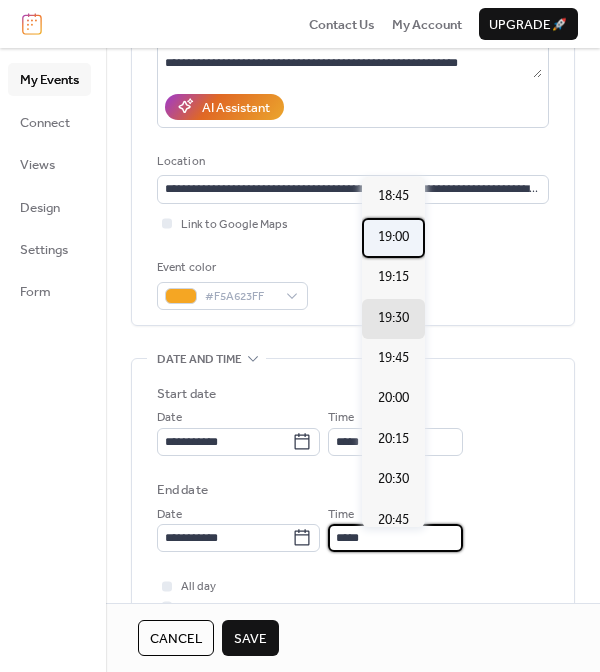 click on "19:00" at bounding box center (393, 237) 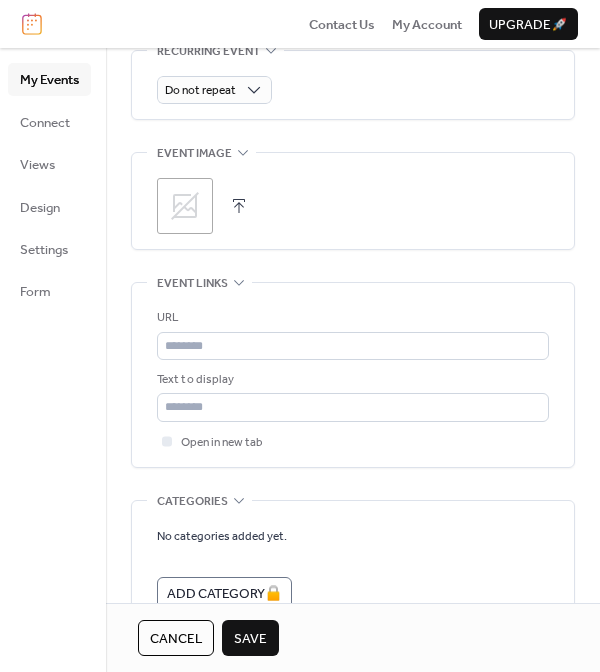 scroll, scrollTop: 1005, scrollLeft: 0, axis: vertical 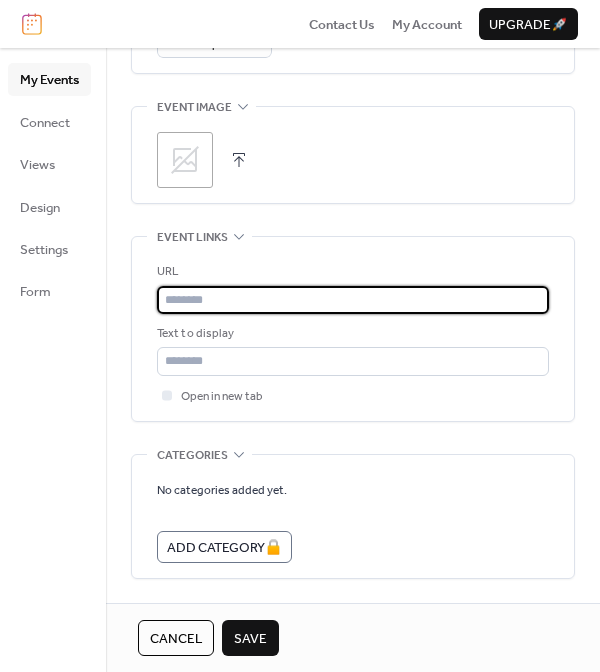 click at bounding box center (353, 300) 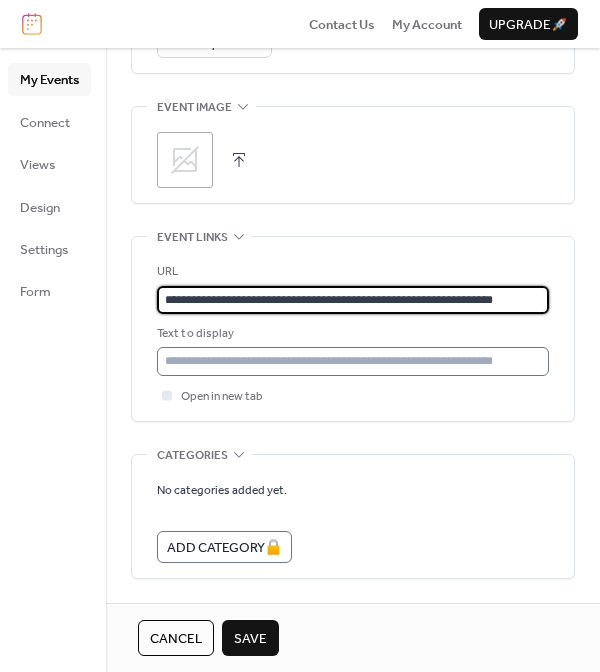type on "**********" 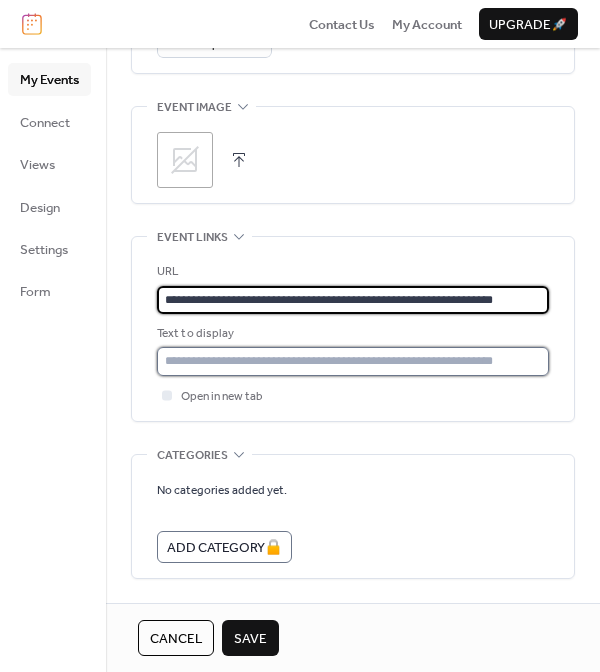 click at bounding box center [353, 361] 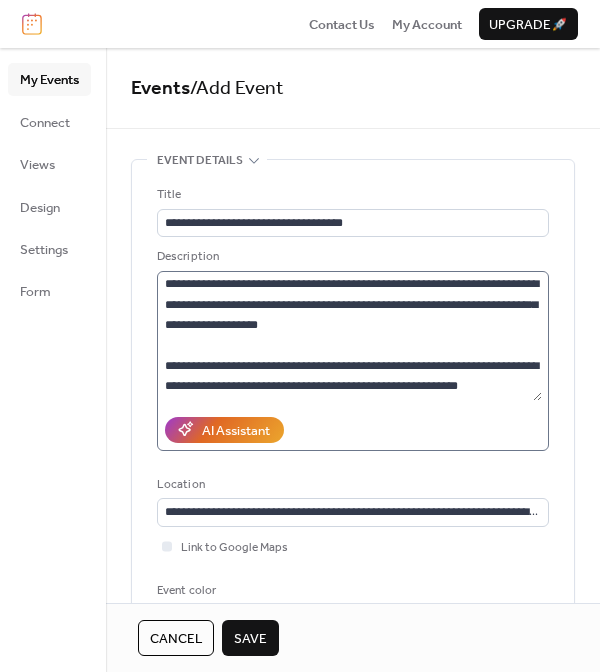 scroll, scrollTop: 35, scrollLeft: 0, axis: vertical 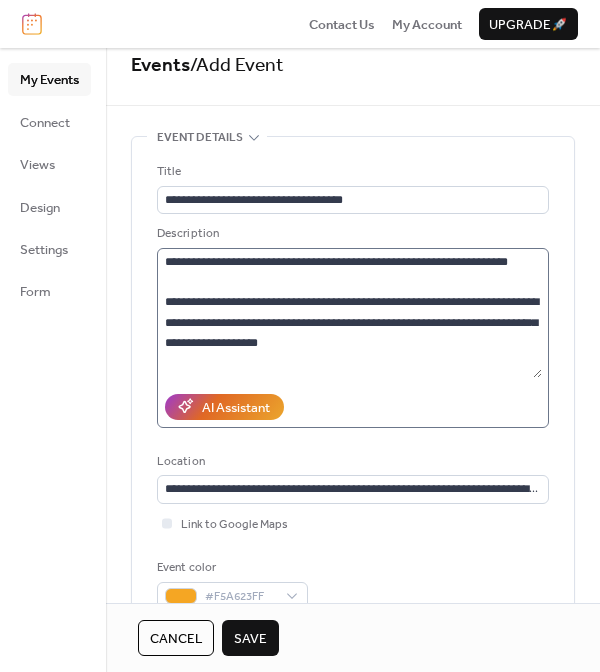 type on "**********" 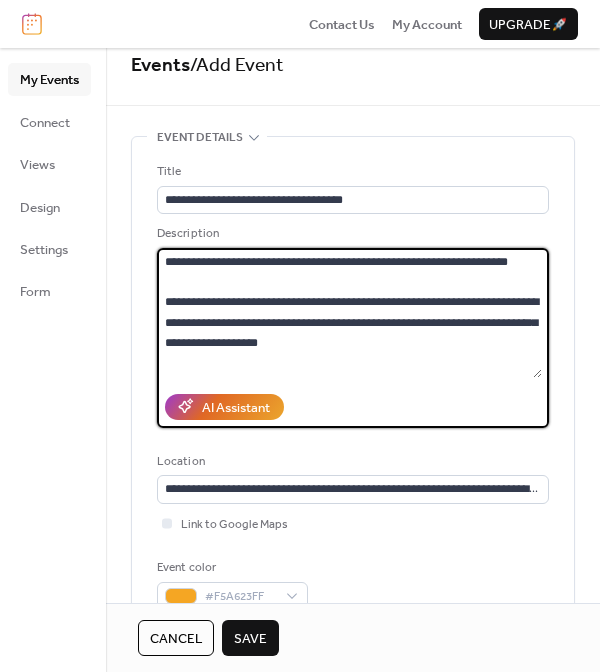 click on "**********" at bounding box center [349, 313] 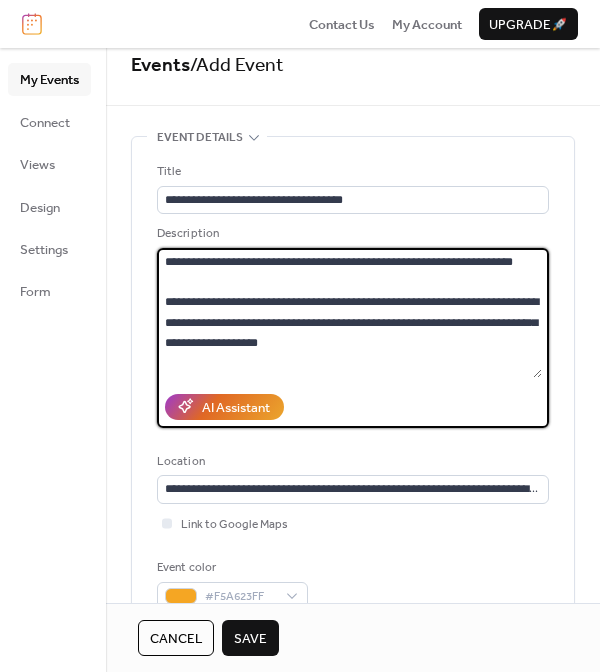 click on "**********" at bounding box center [349, 313] 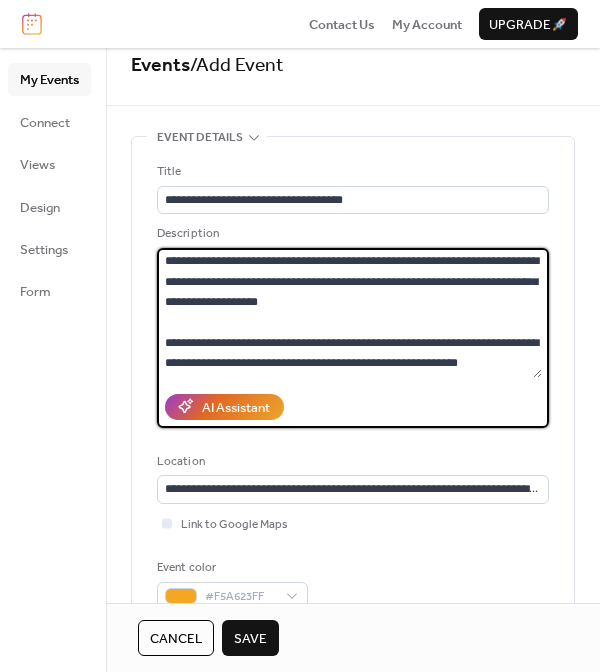 scroll, scrollTop: 78, scrollLeft: 0, axis: vertical 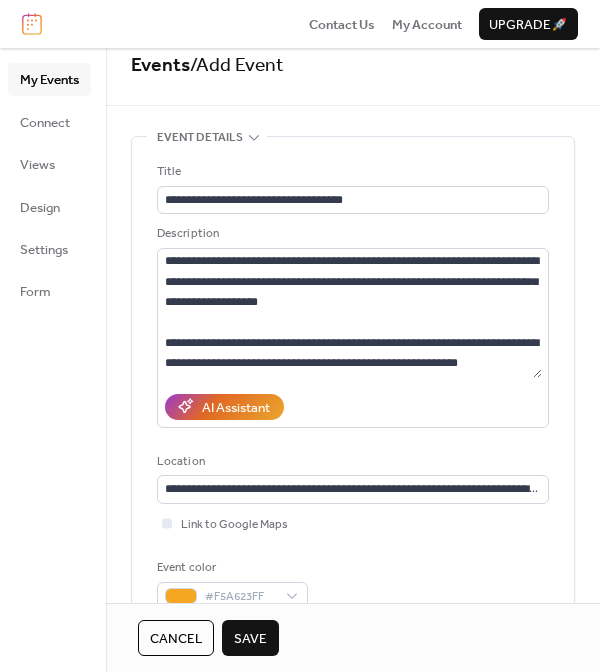 click on "Save" at bounding box center [250, 639] 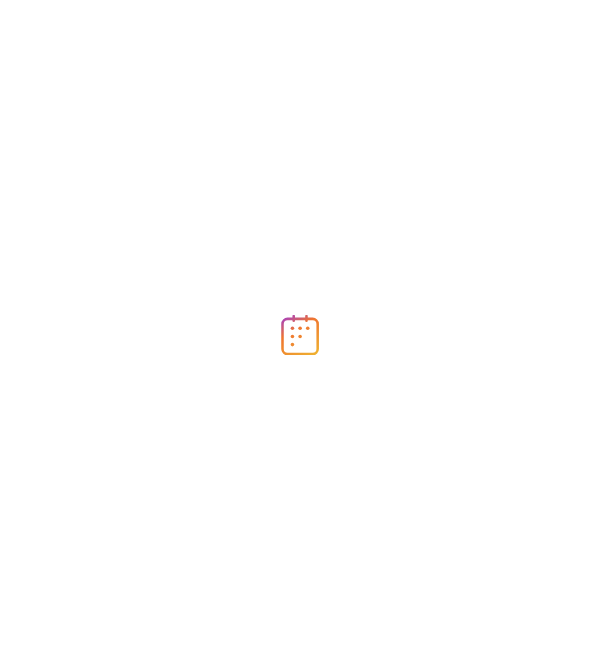 scroll, scrollTop: 0, scrollLeft: 0, axis: both 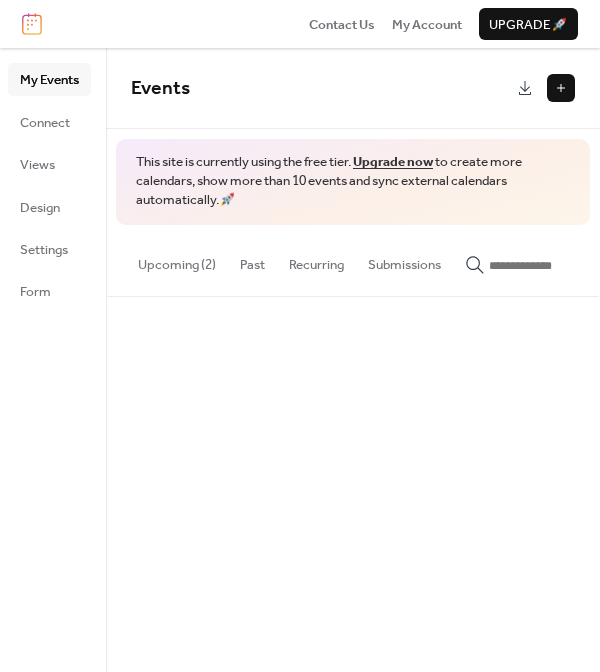 click at bounding box center [561, 88] 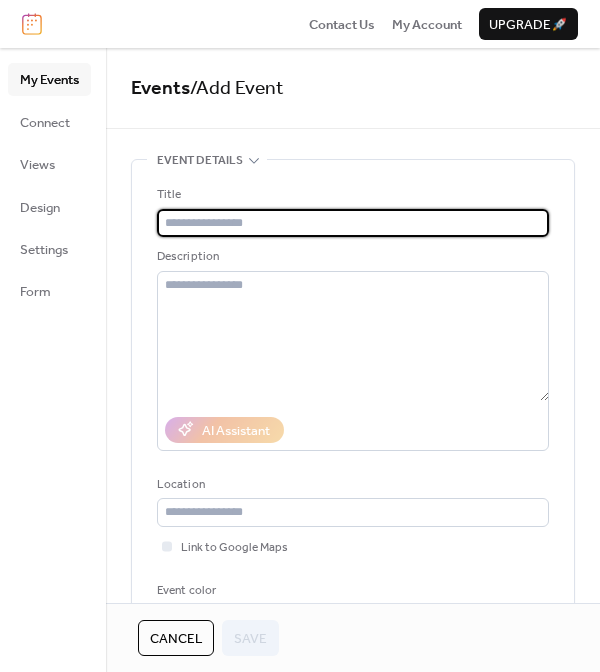 click at bounding box center [353, 223] 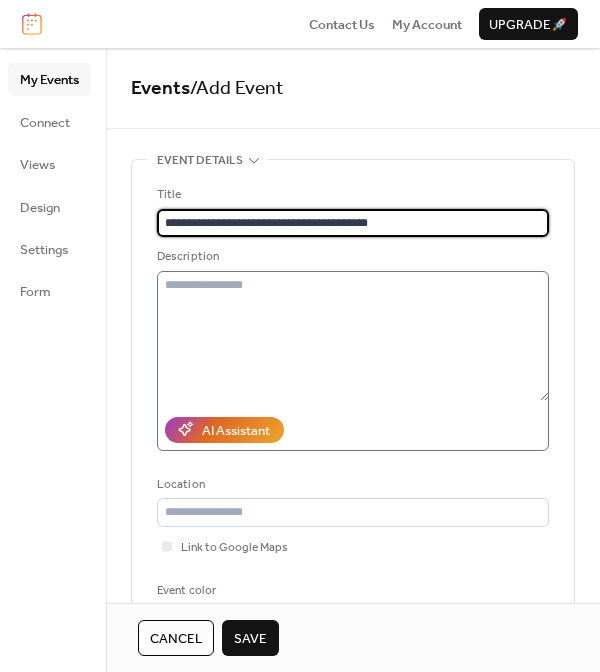 type on "**********" 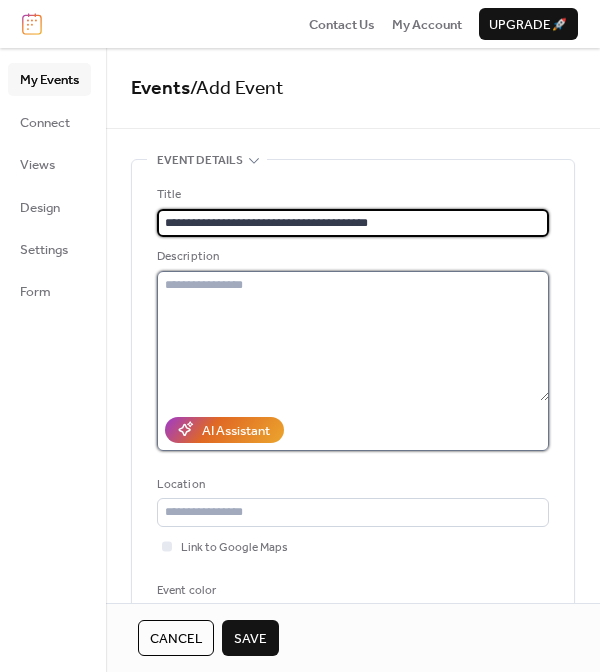 click at bounding box center [353, 336] 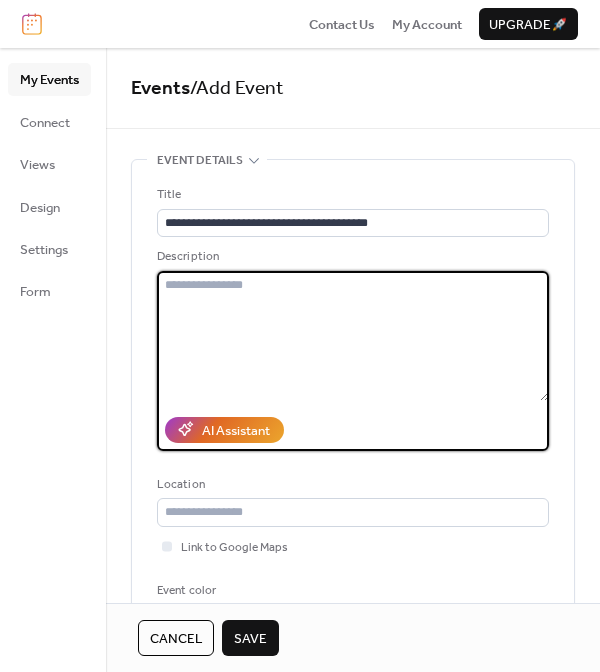 paste on "**********" 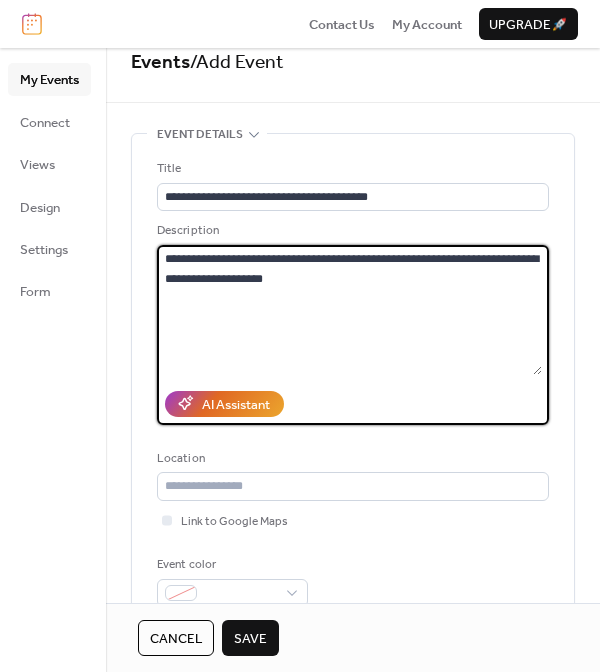 scroll, scrollTop: 38, scrollLeft: 0, axis: vertical 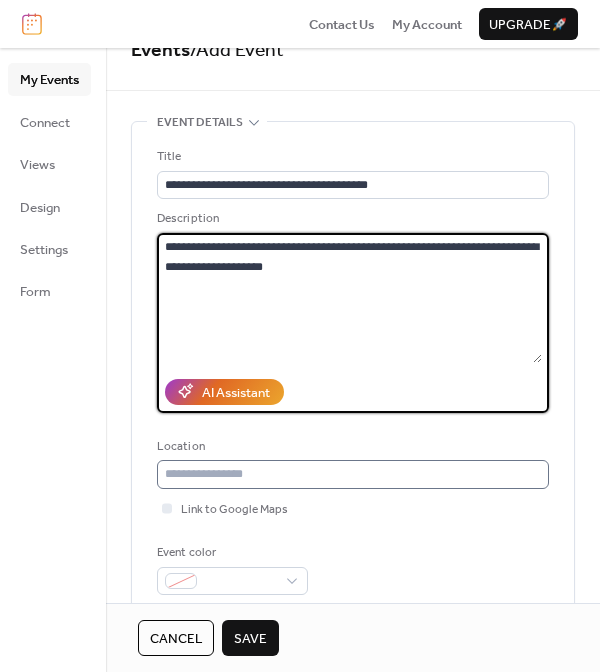 type on "**********" 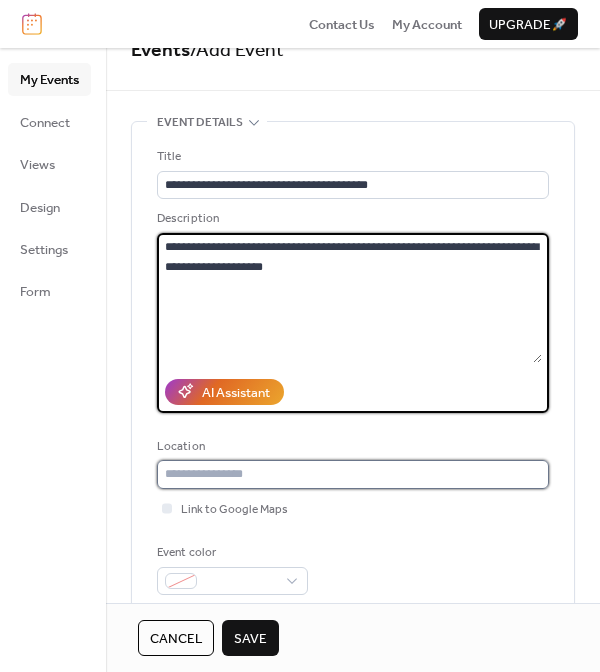 click at bounding box center (353, 474) 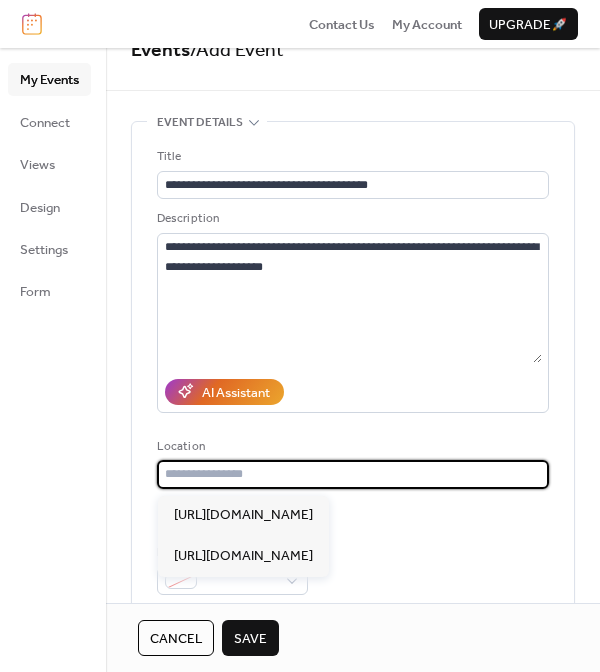 paste on "**********" 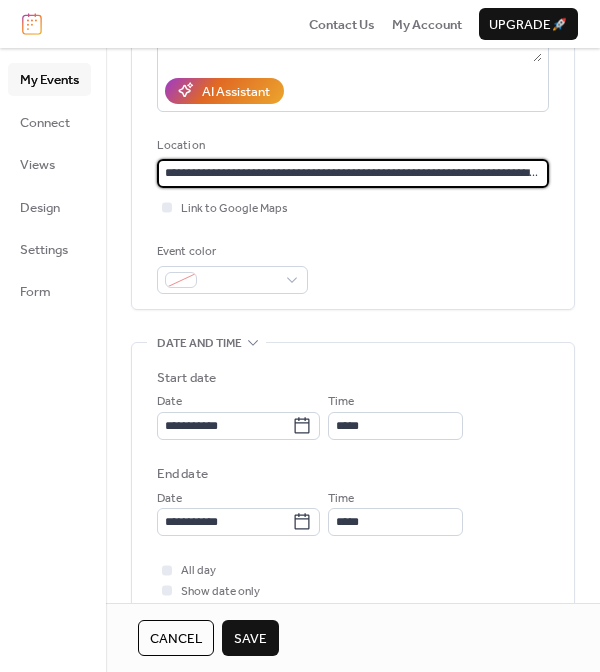 scroll, scrollTop: 365, scrollLeft: 0, axis: vertical 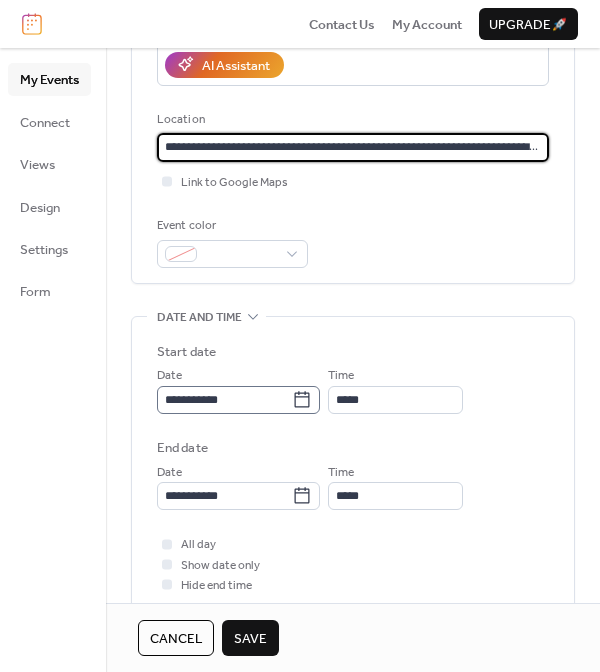 type on "**********" 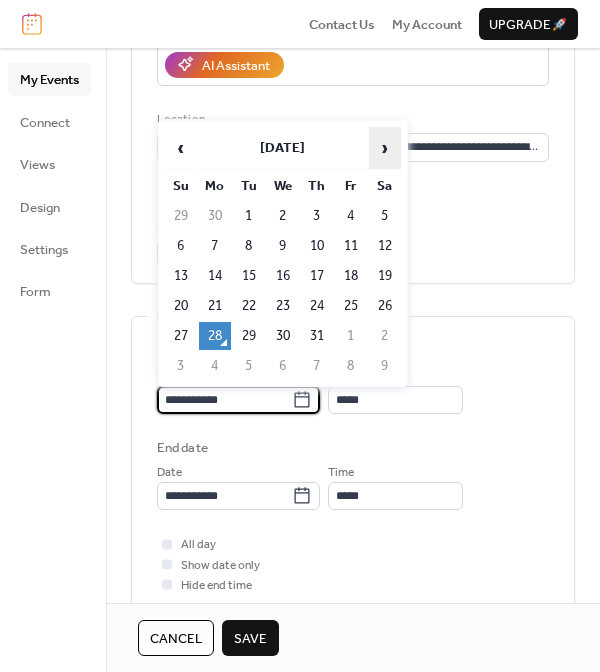 click on "›" at bounding box center [385, 148] 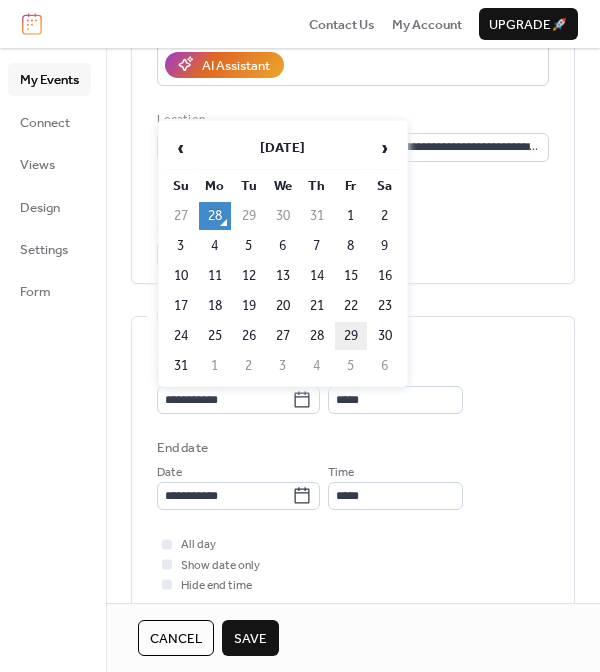 click on "29" at bounding box center [351, 336] 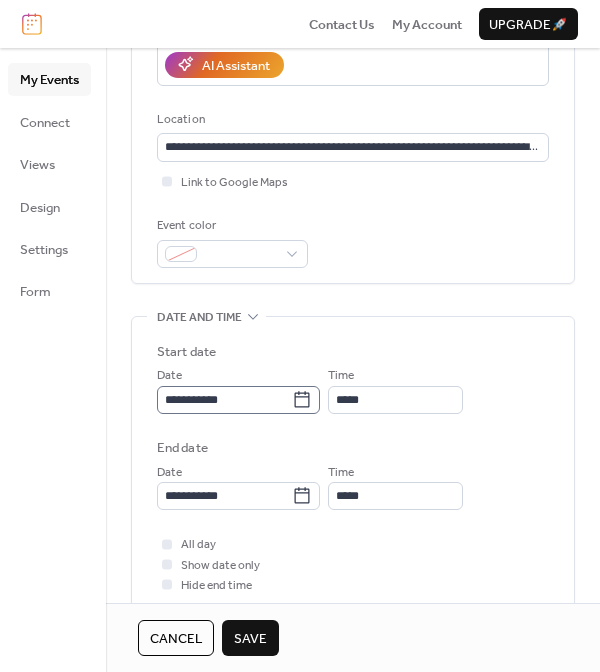 click 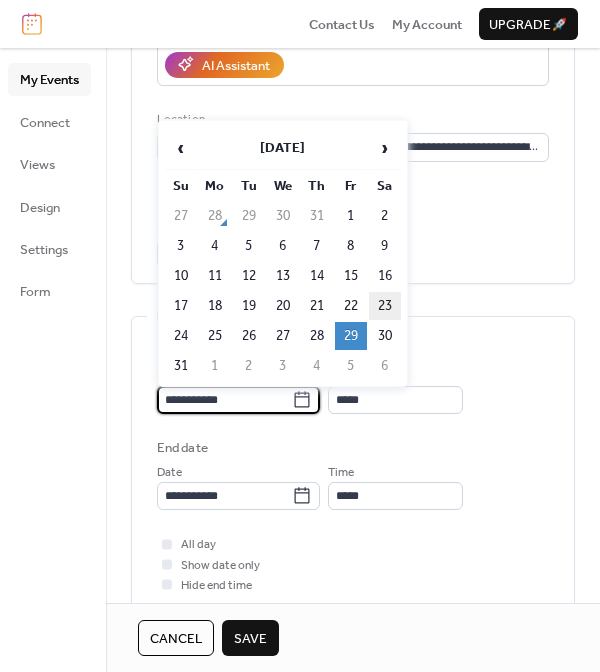 click on "23" at bounding box center [385, 306] 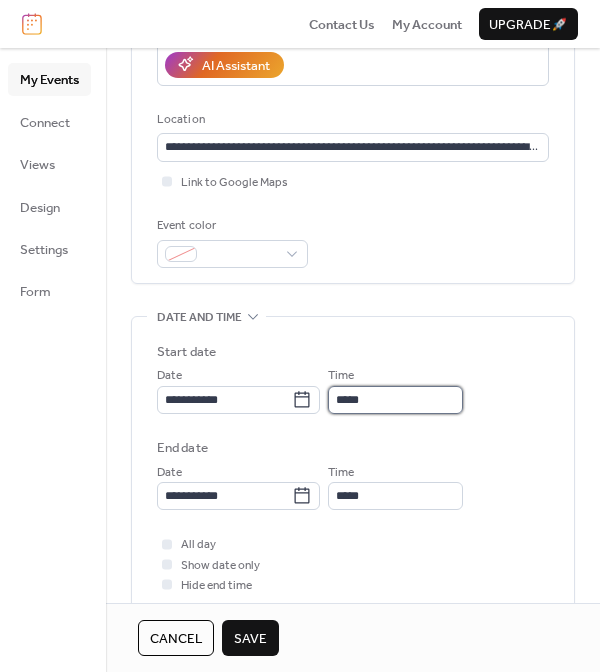 click on "*****" at bounding box center [395, 400] 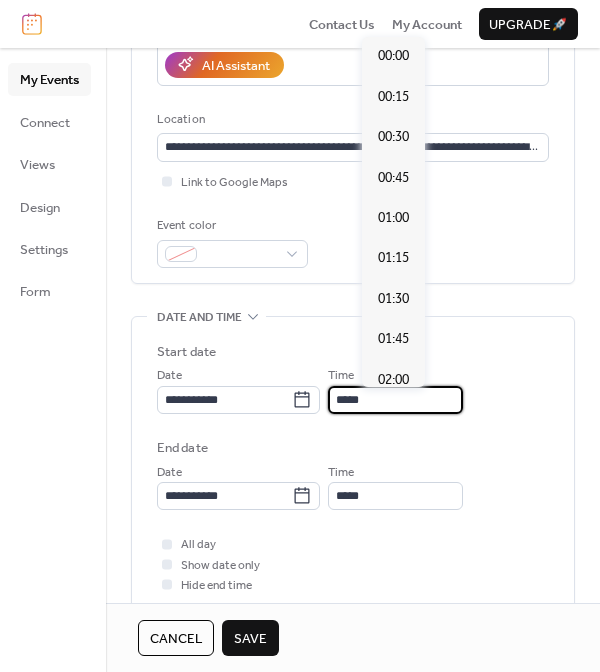 scroll, scrollTop: 1872, scrollLeft: 0, axis: vertical 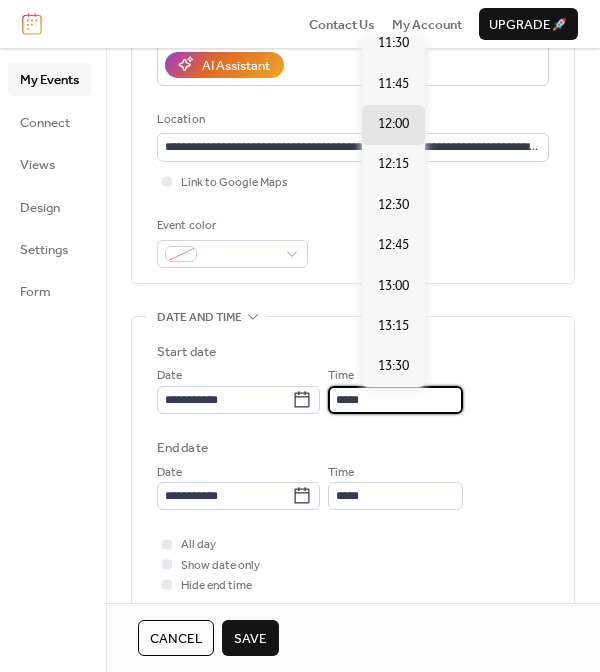 drag, startPoint x: 422, startPoint y: 408, endPoint x: 364, endPoint y: 403, distance: 58.21512 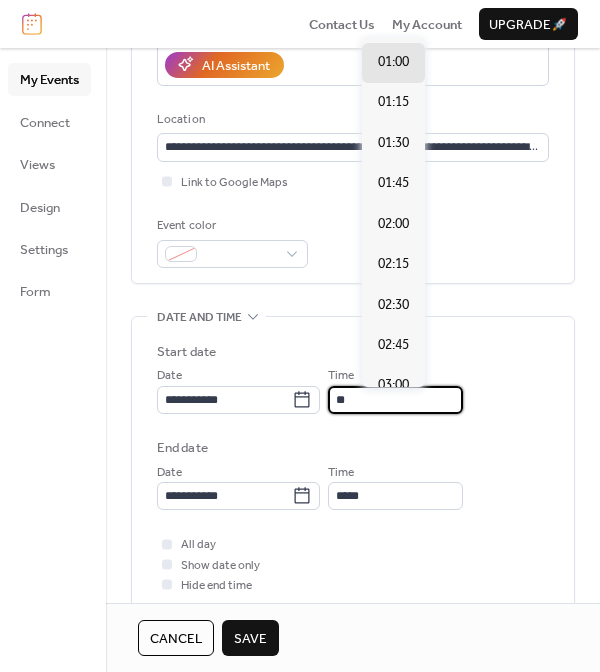 scroll, scrollTop: 2340, scrollLeft: 0, axis: vertical 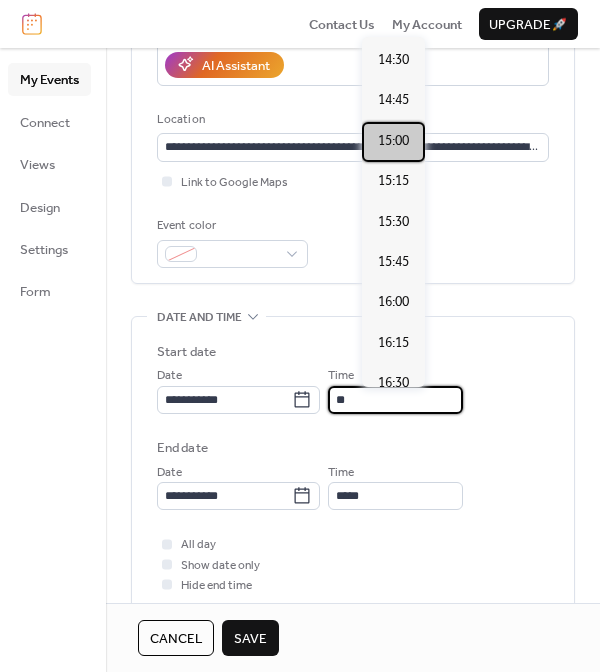 click on "15:00" at bounding box center [393, 141] 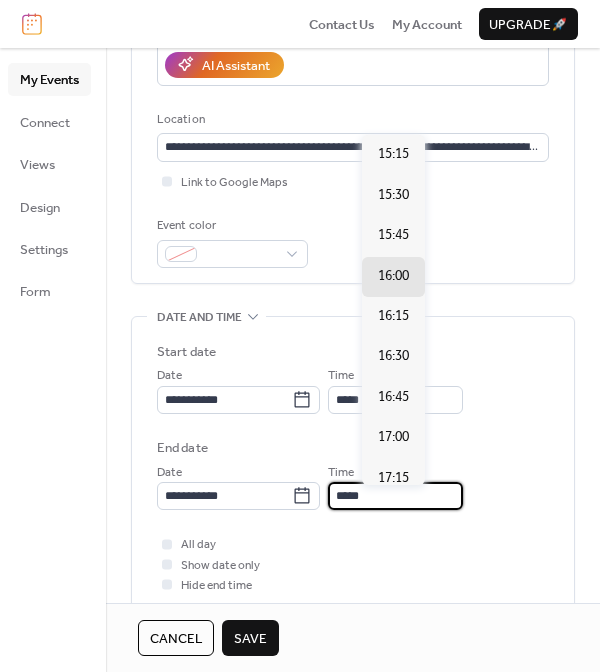 click on "*****" at bounding box center [395, 496] 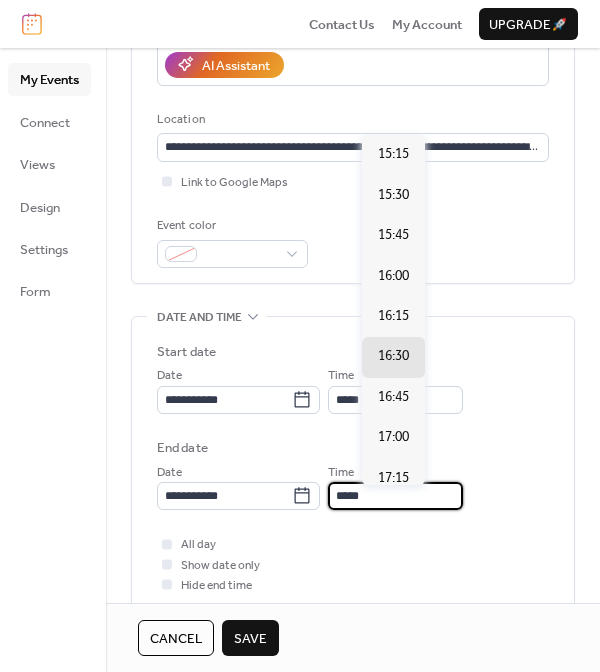 type on "*****" 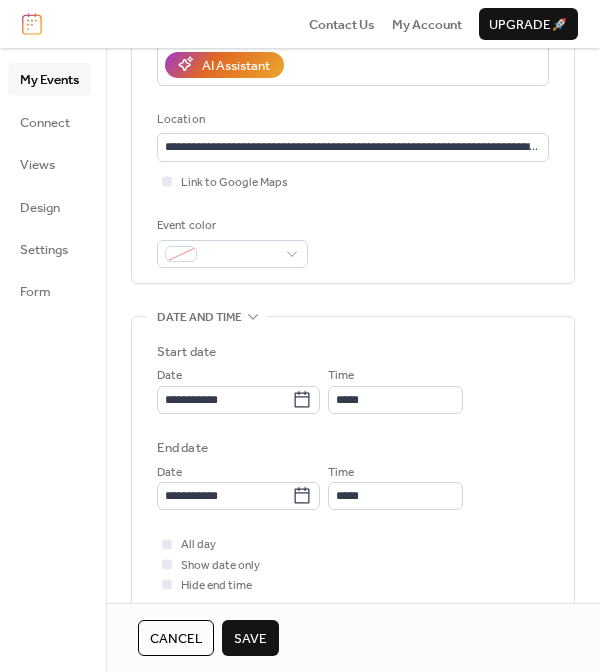 click on "All day Show date only Hide end time" at bounding box center [353, 564] 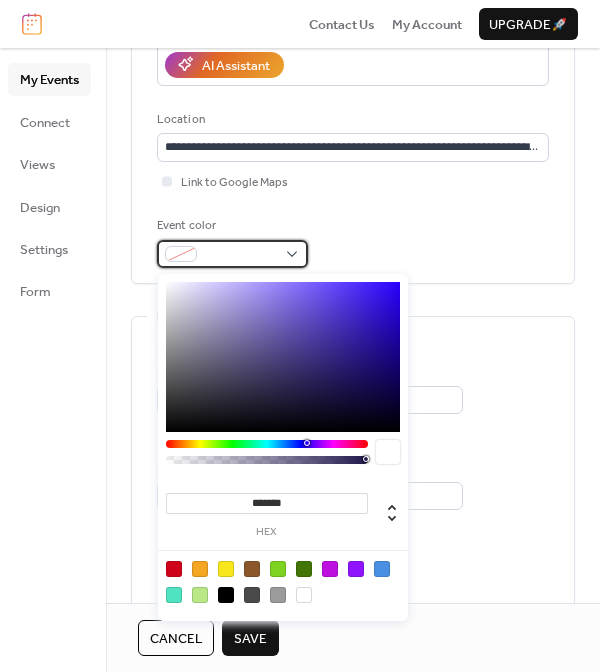 click at bounding box center [232, 254] 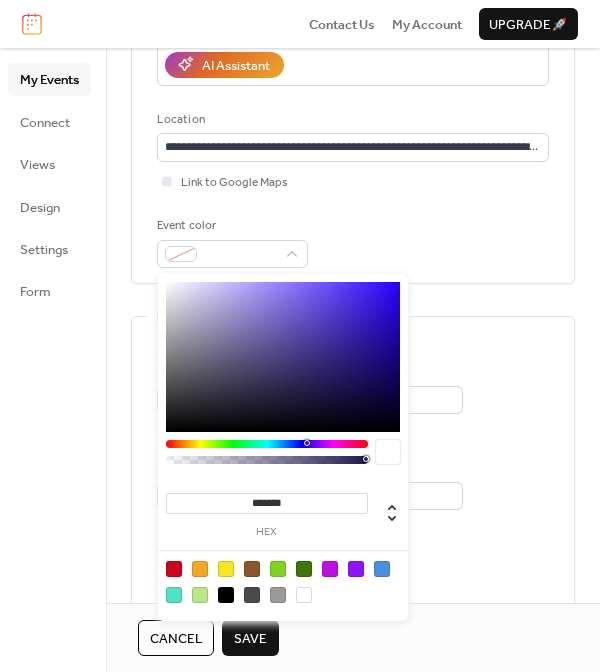 click at bounding box center [200, 569] 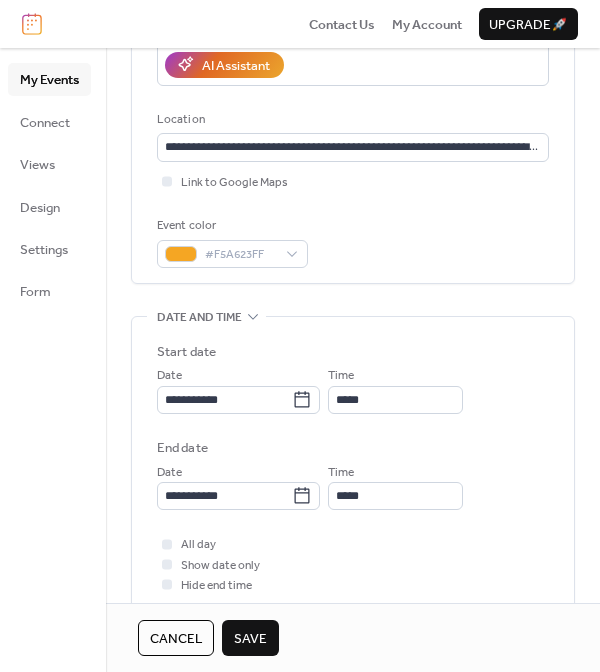 click on "Time *****" at bounding box center [395, 486] 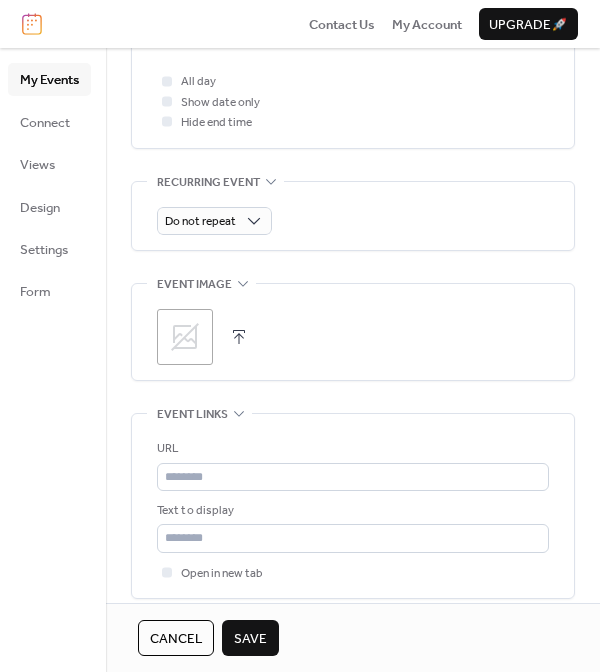 scroll, scrollTop: 839, scrollLeft: 0, axis: vertical 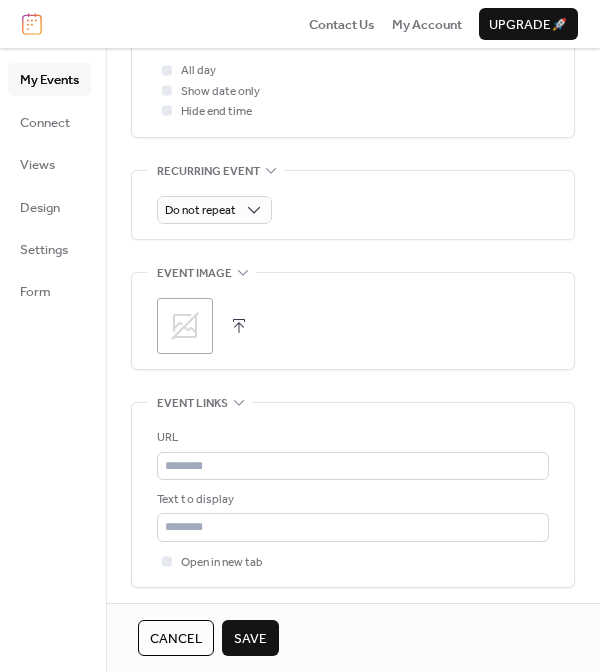 click on ";" at bounding box center [185, 326] 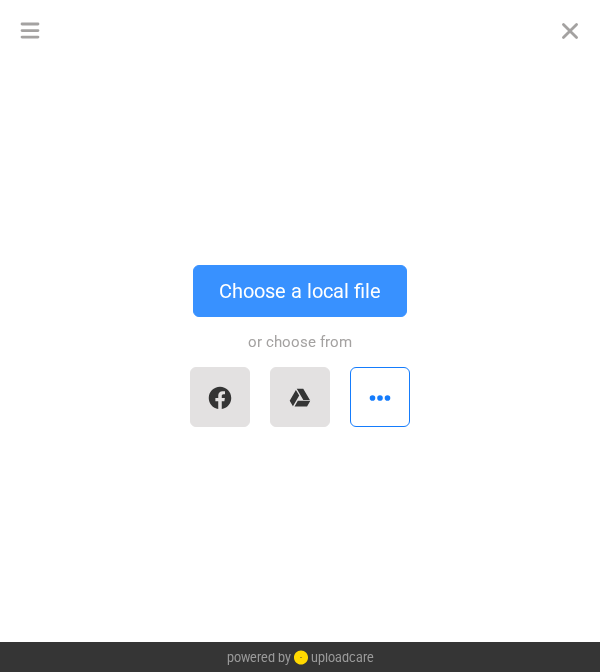click on "Choose a local file" at bounding box center (300, 291) 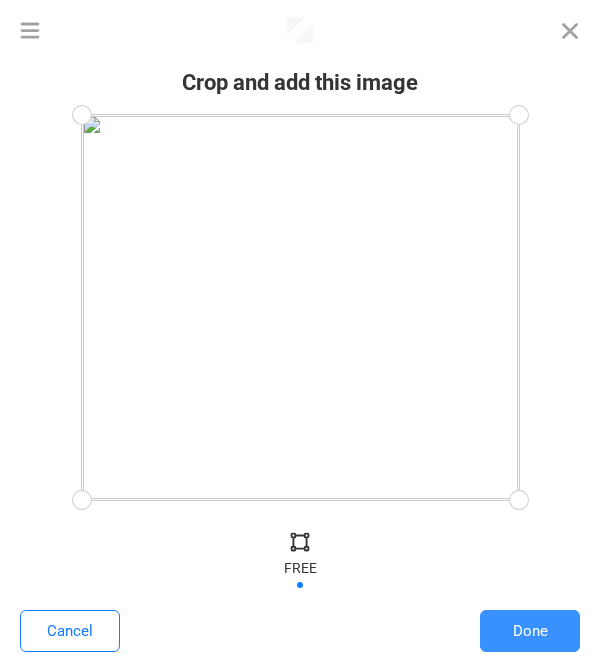 click on "Done" at bounding box center [530, 631] 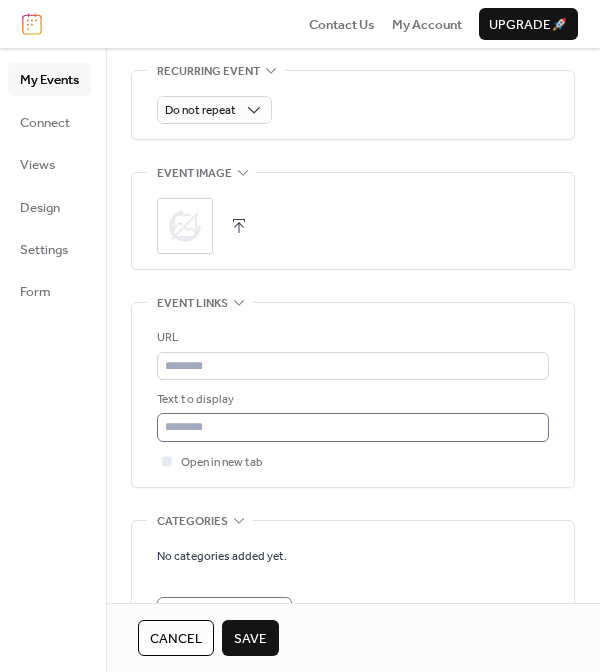 scroll, scrollTop: 961, scrollLeft: 0, axis: vertical 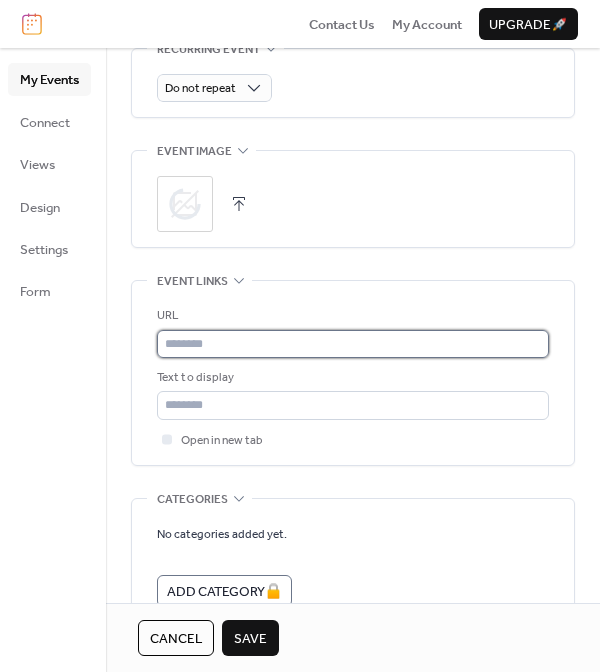 click at bounding box center (353, 344) 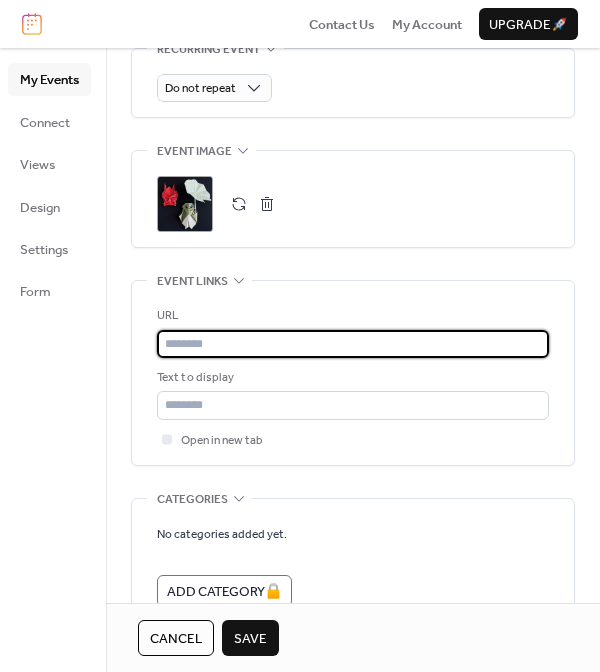 paste on "**********" 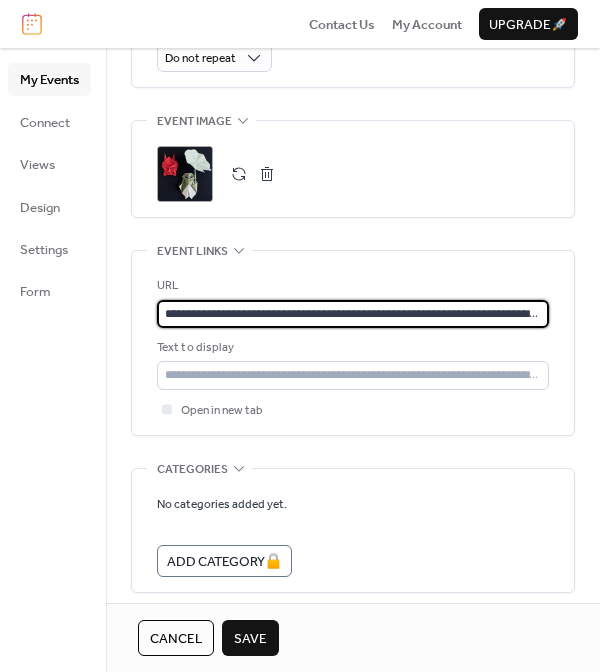 scroll, scrollTop: 992, scrollLeft: 0, axis: vertical 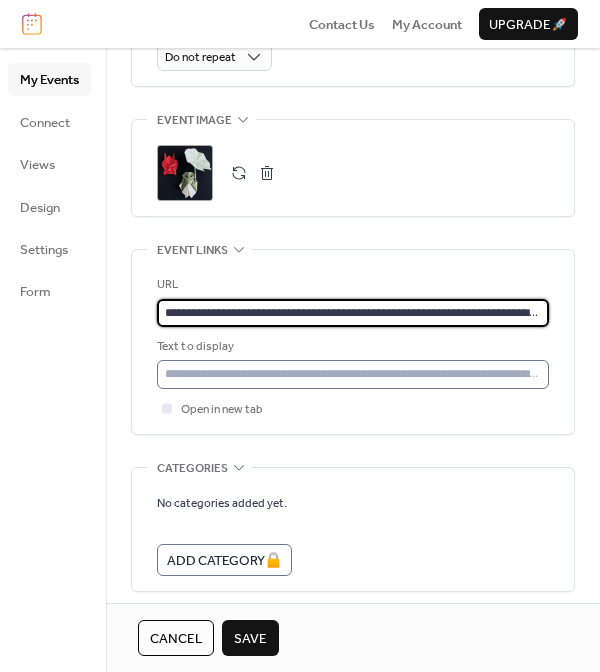 type on "**********" 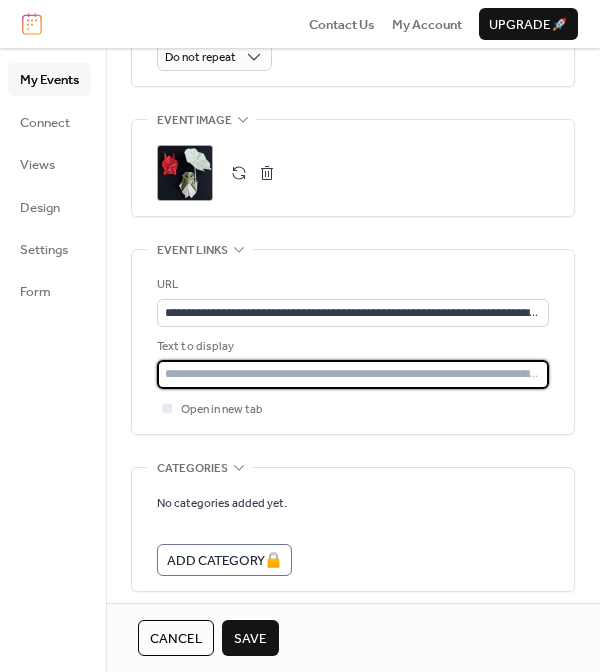 click at bounding box center (353, 374) 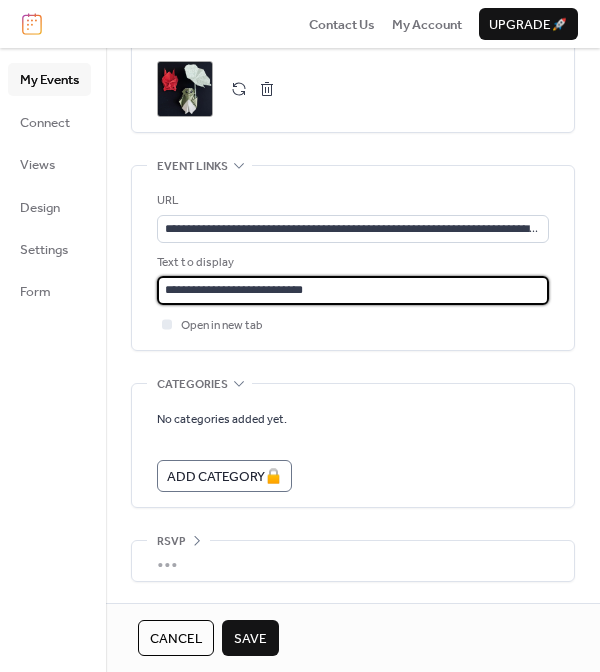 scroll, scrollTop: 1082, scrollLeft: 0, axis: vertical 